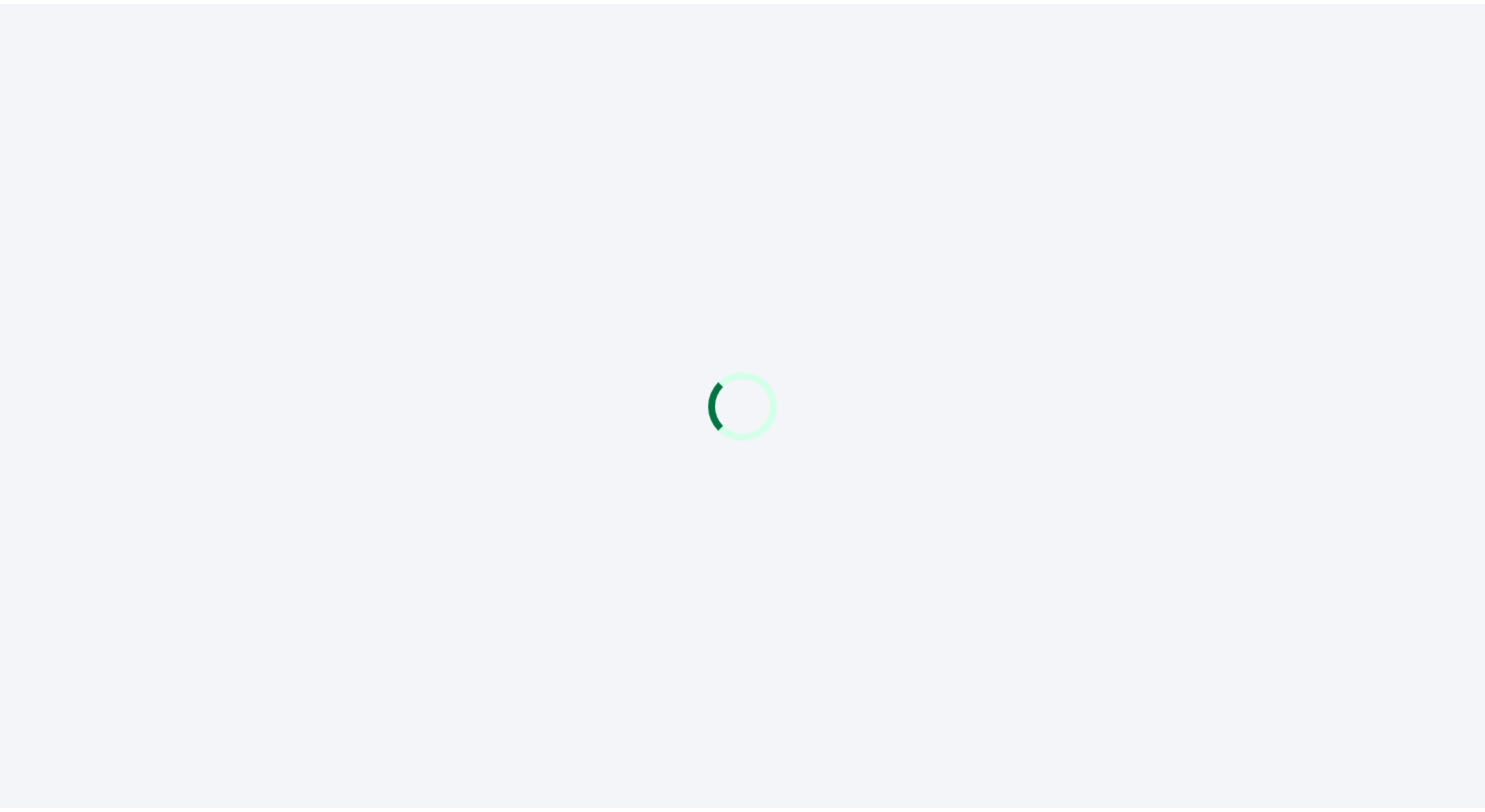 scroll, scrollTop: 0, scrollLeft: 0, axis: both 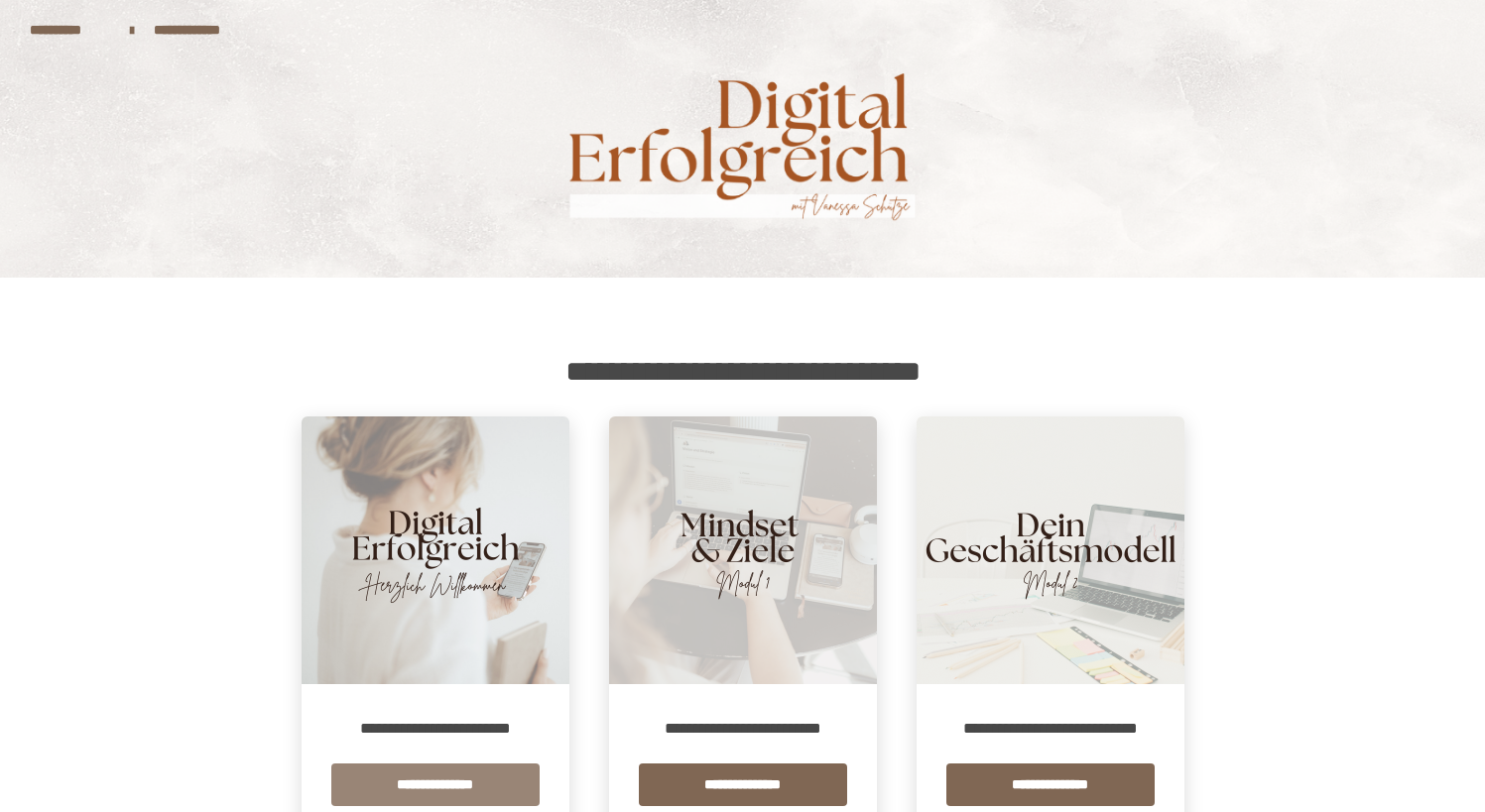 click on "**********" at bounding box center (435, 784) 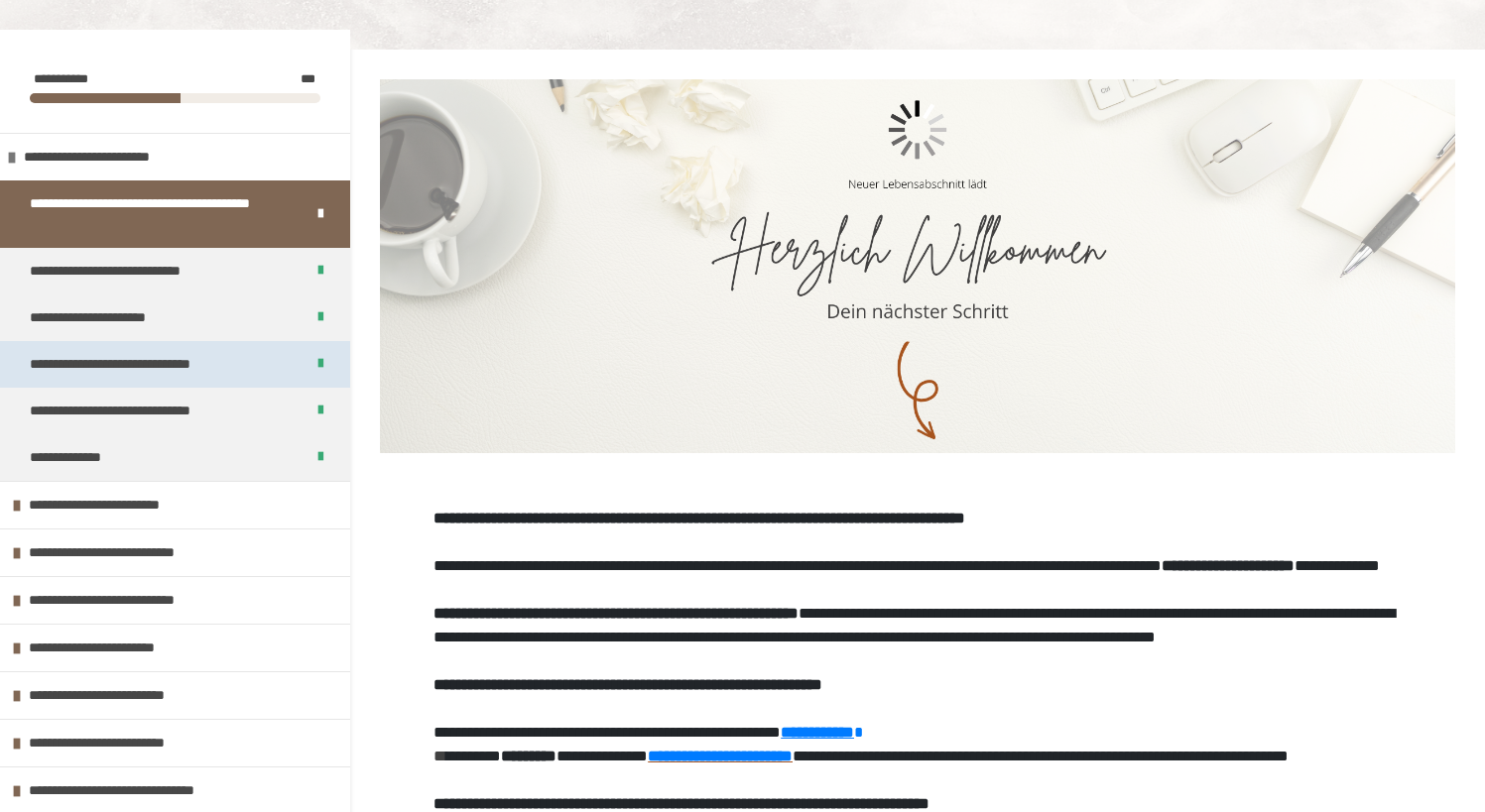 scroll, scrollTop: 255, scrollLeft: 0, axis: vertical 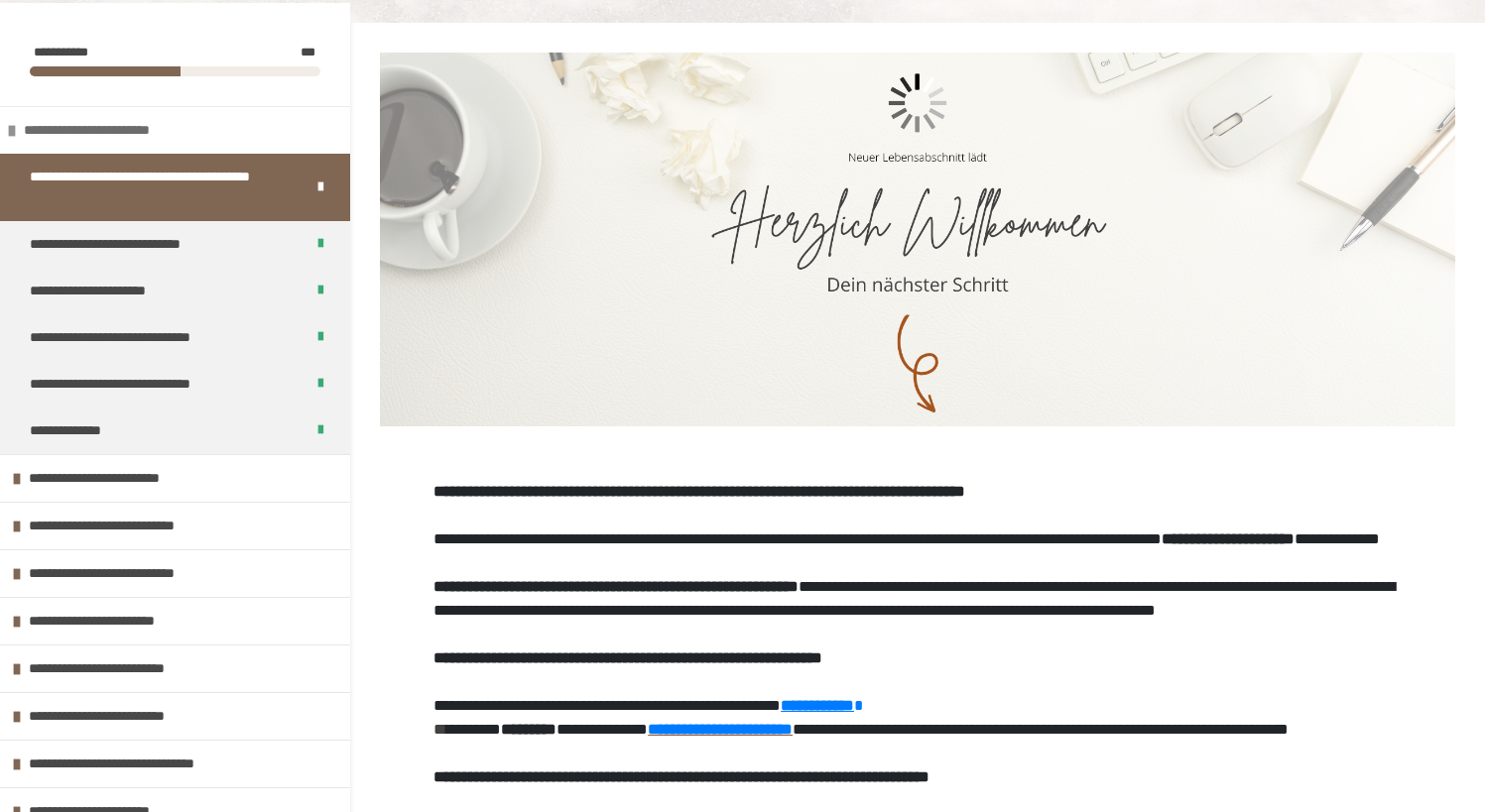 click at bounding box center [12, 131] 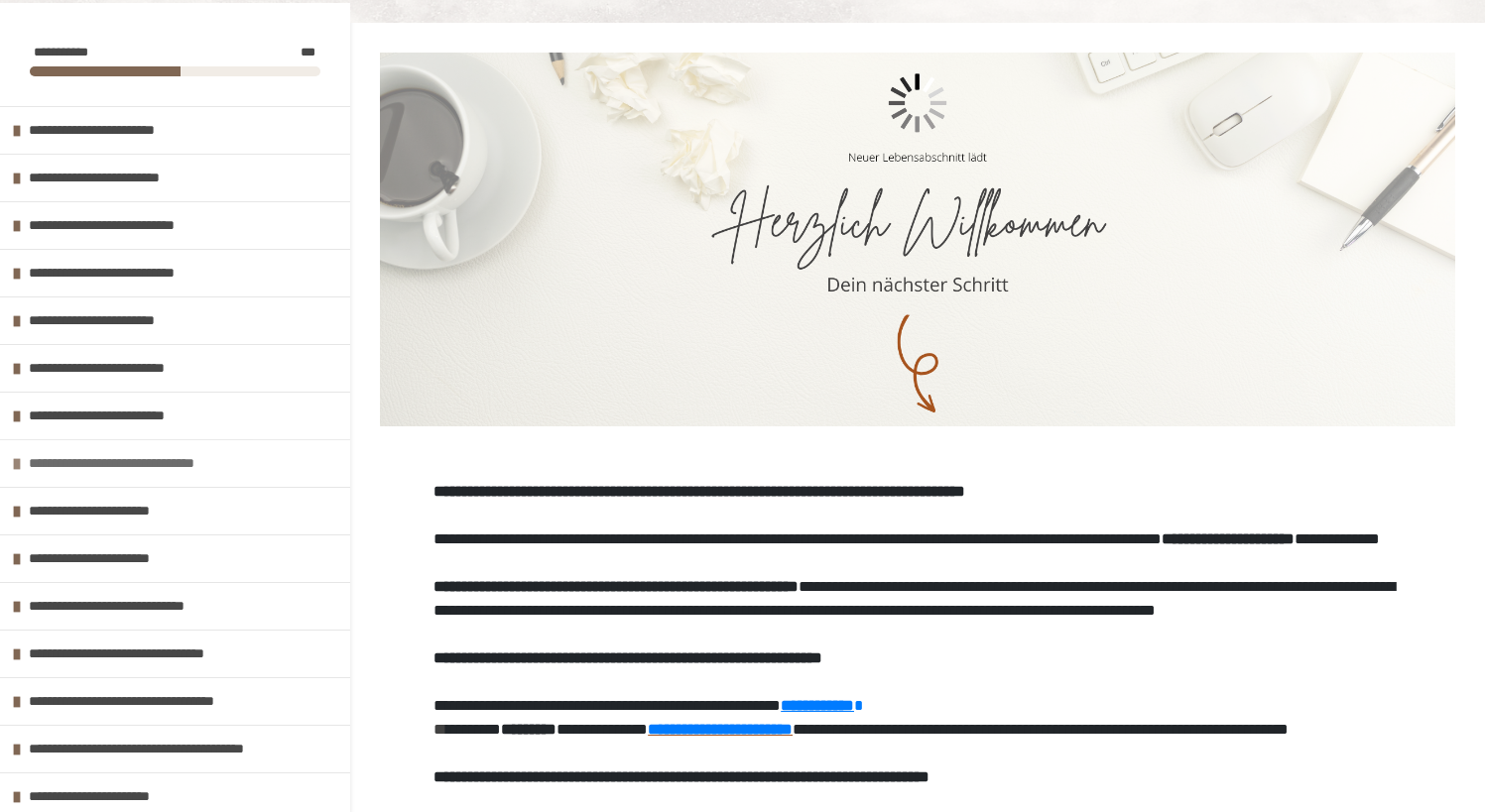 click on "**********" at bounding box center (175, 463) 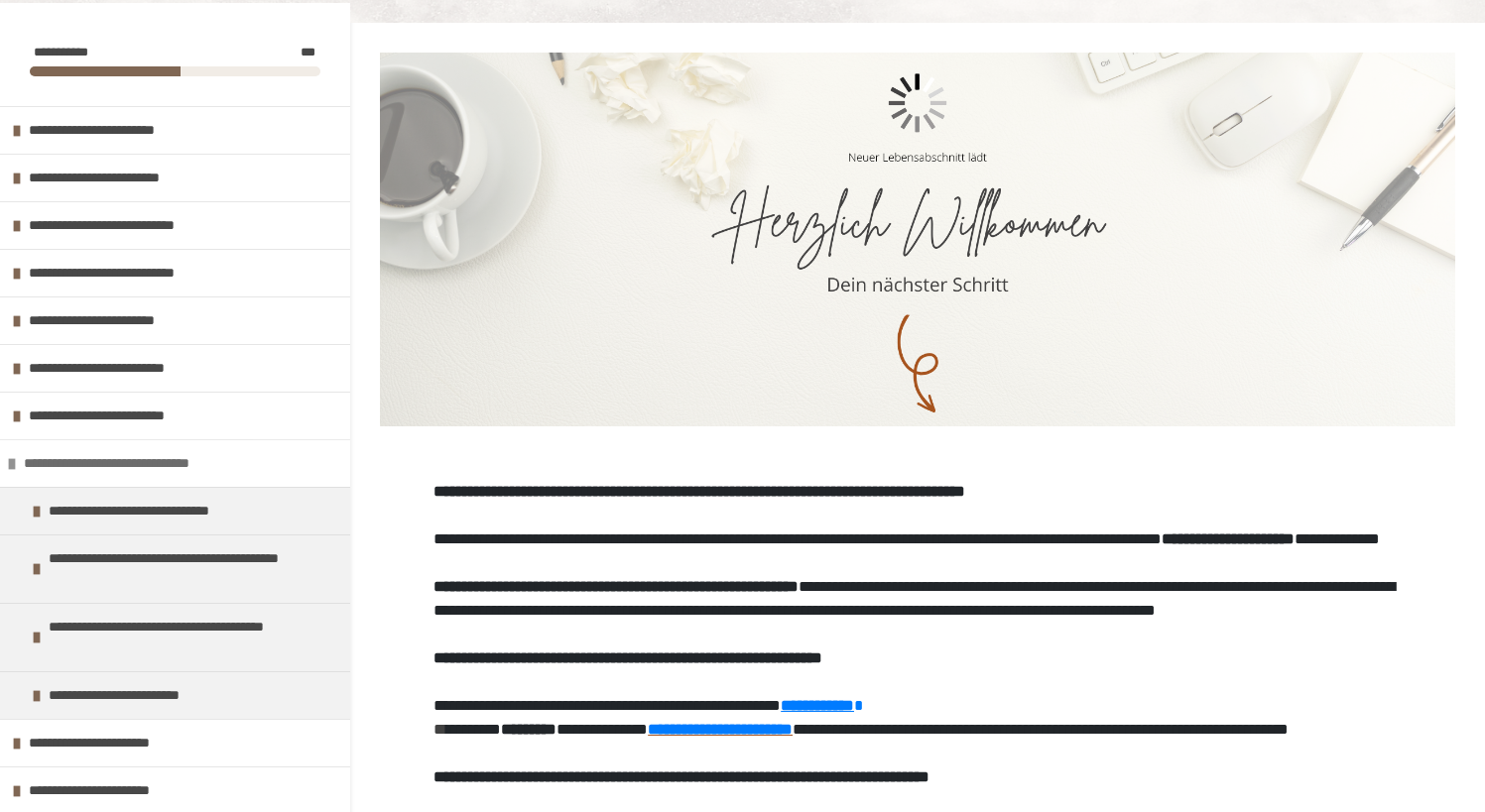 click at bounding box center (12, 464) 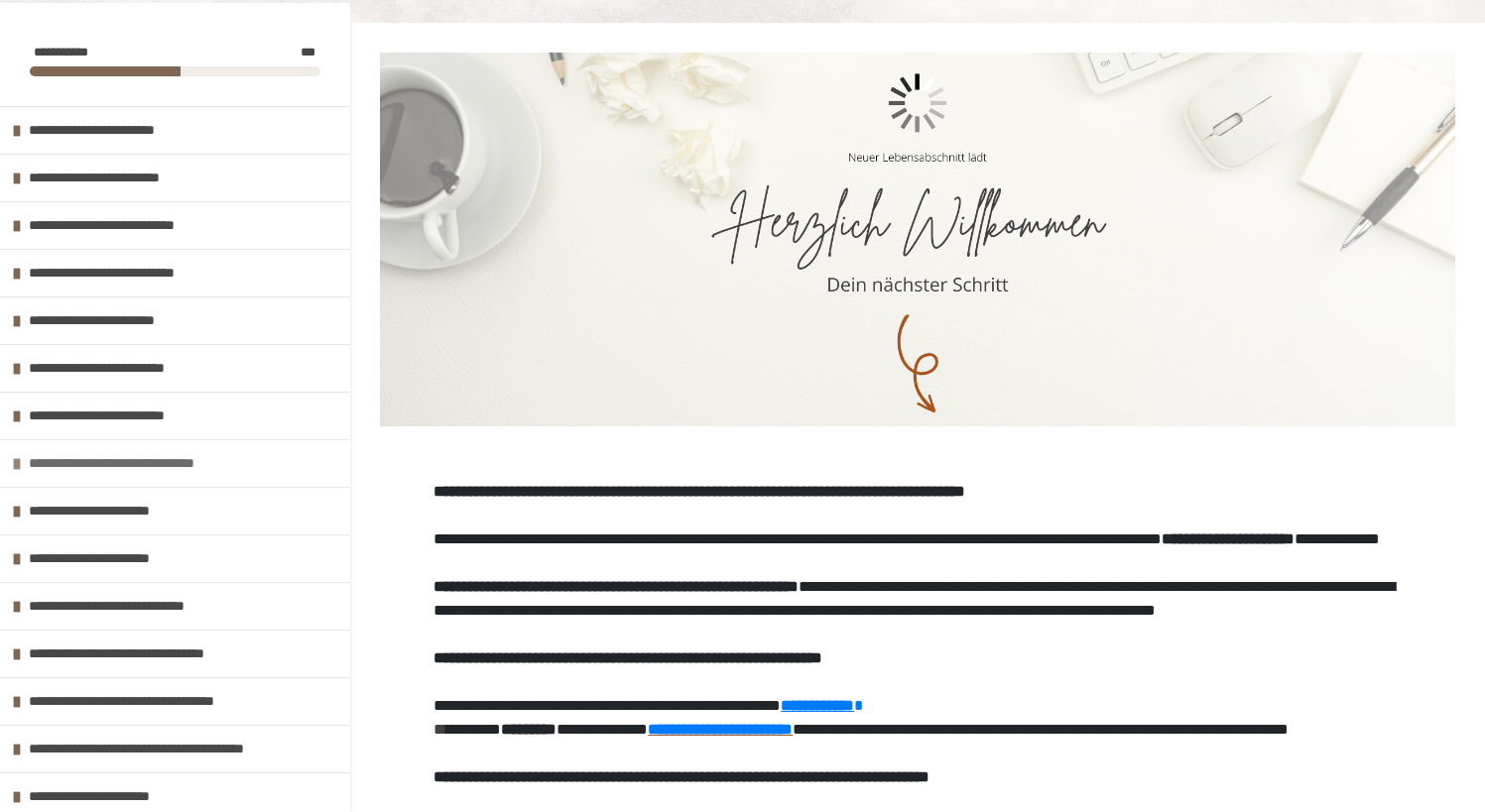 click on "**********" at bounding box center [175, 463] 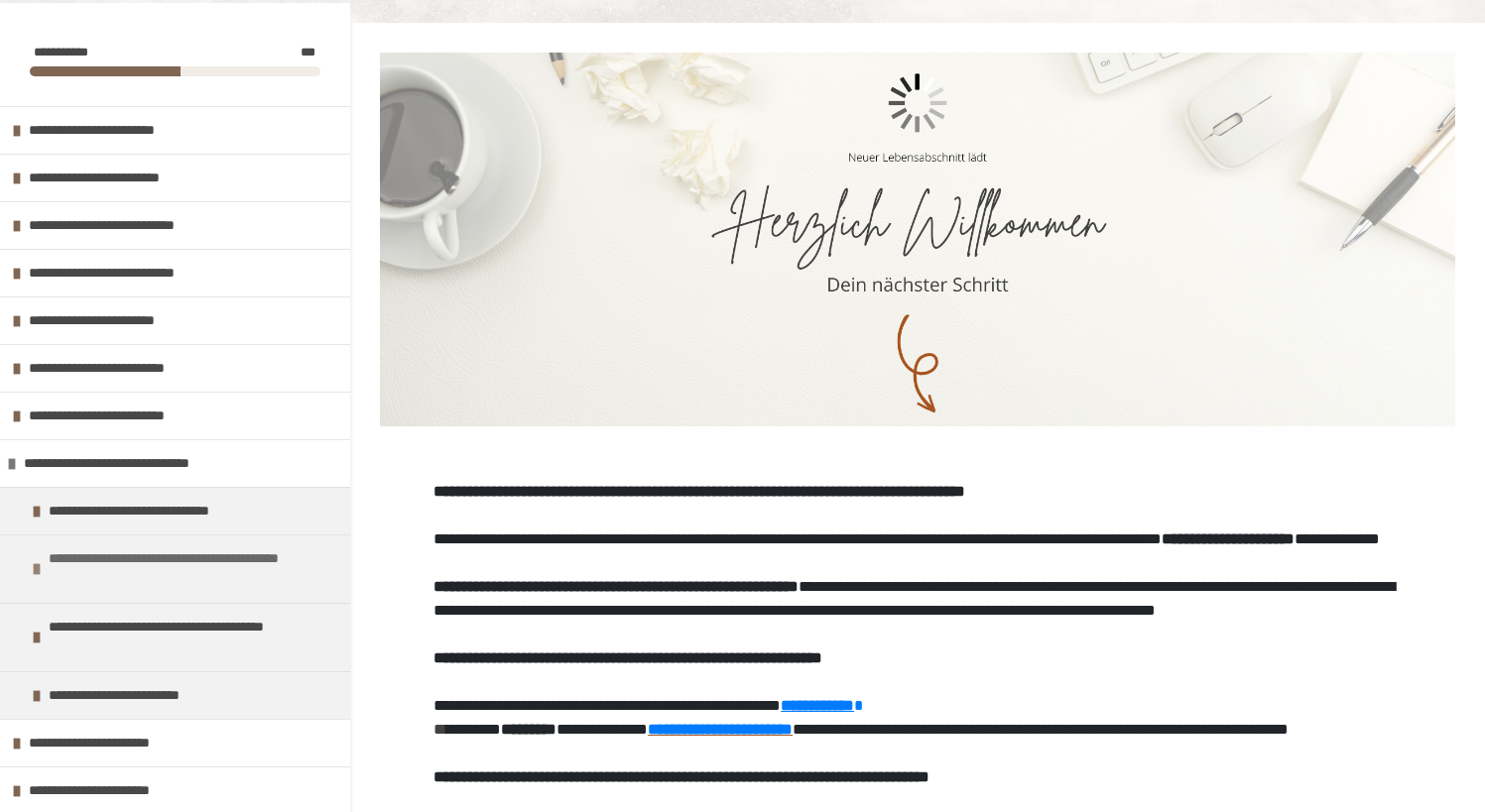 click at bounding box center [37, 569] 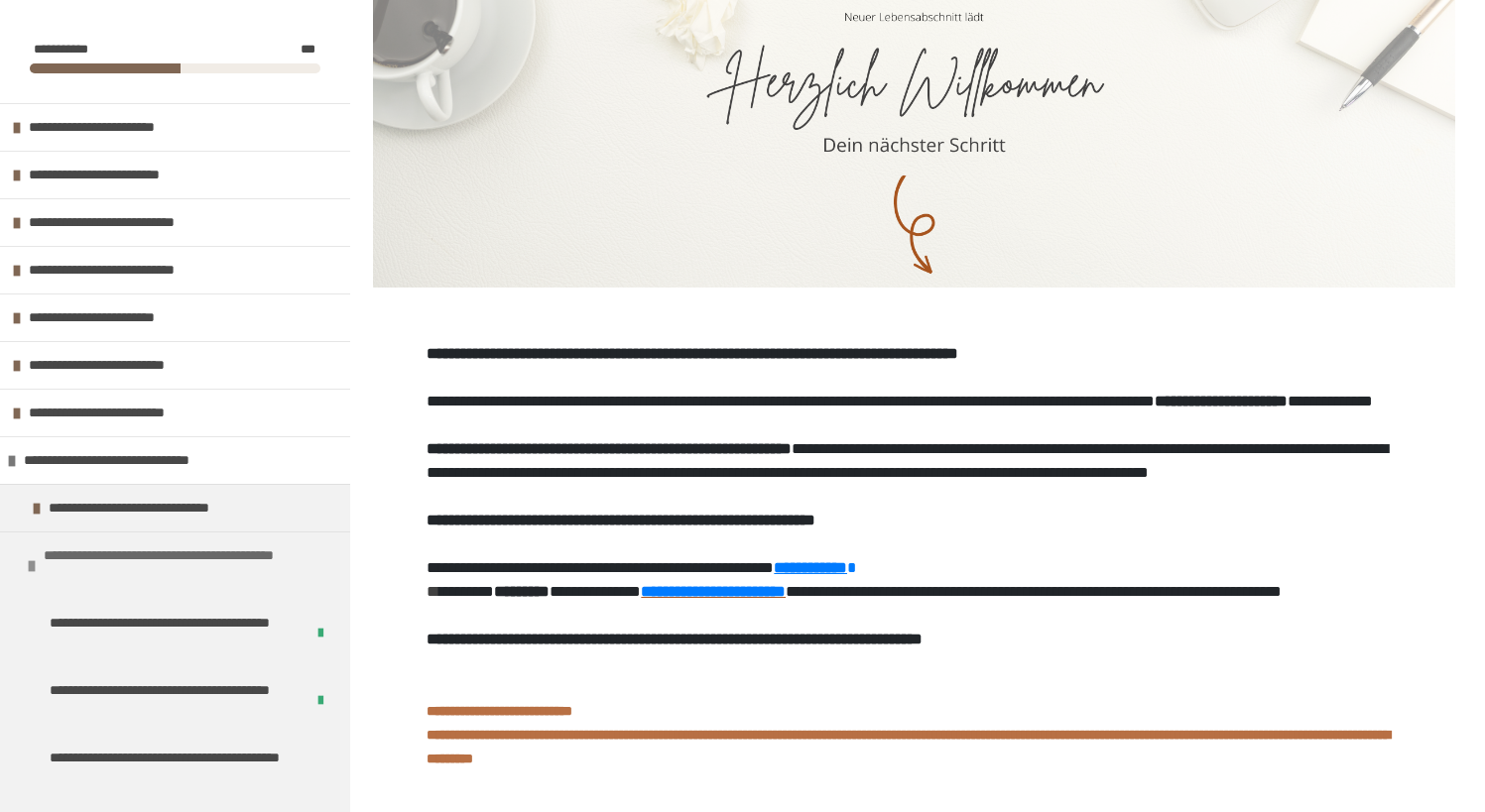 scroll, scrollTop: 420, scrollLeft: 0, axis: vertical 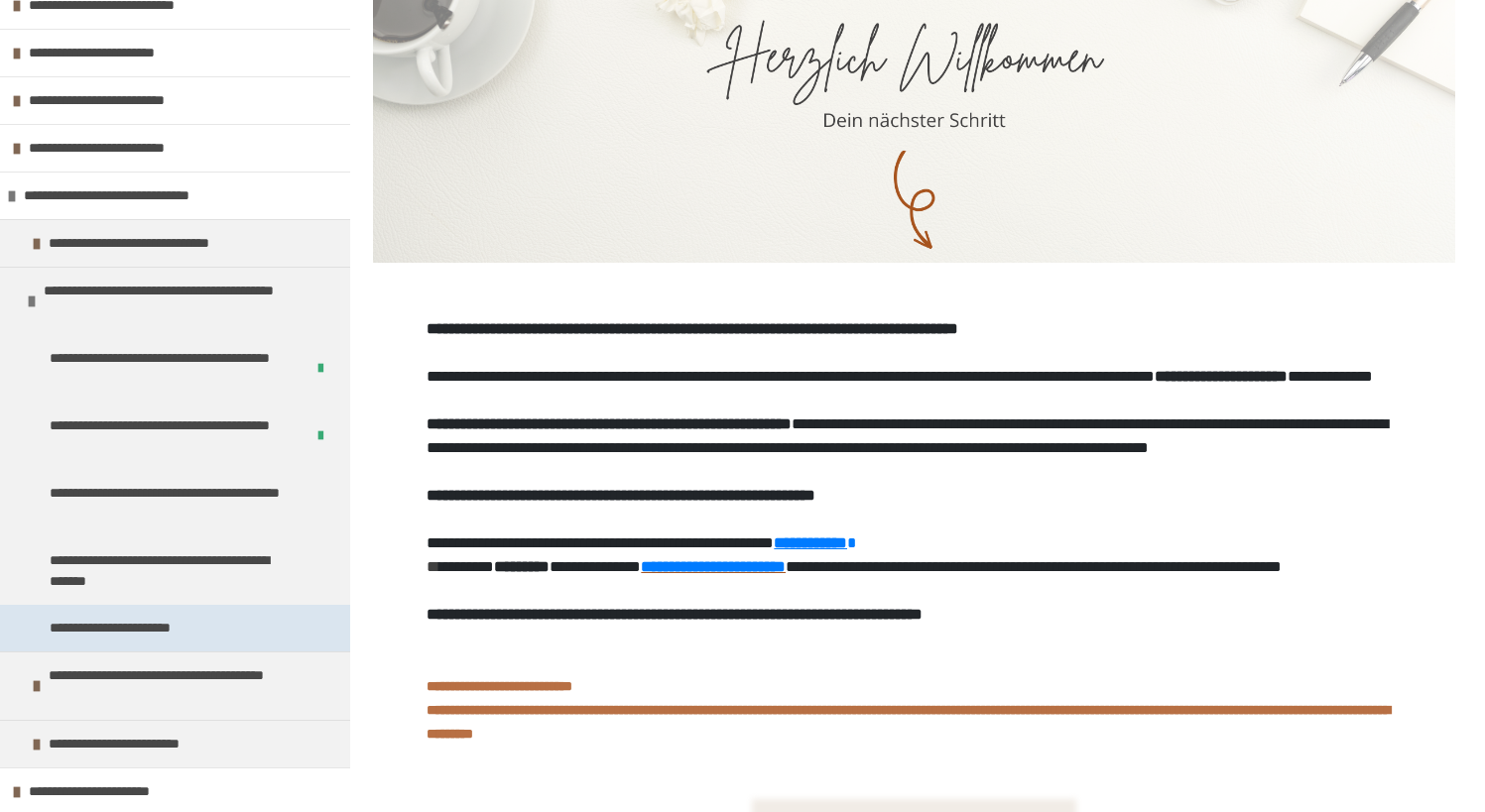 click on "**********" at bounding box center (134, 628) 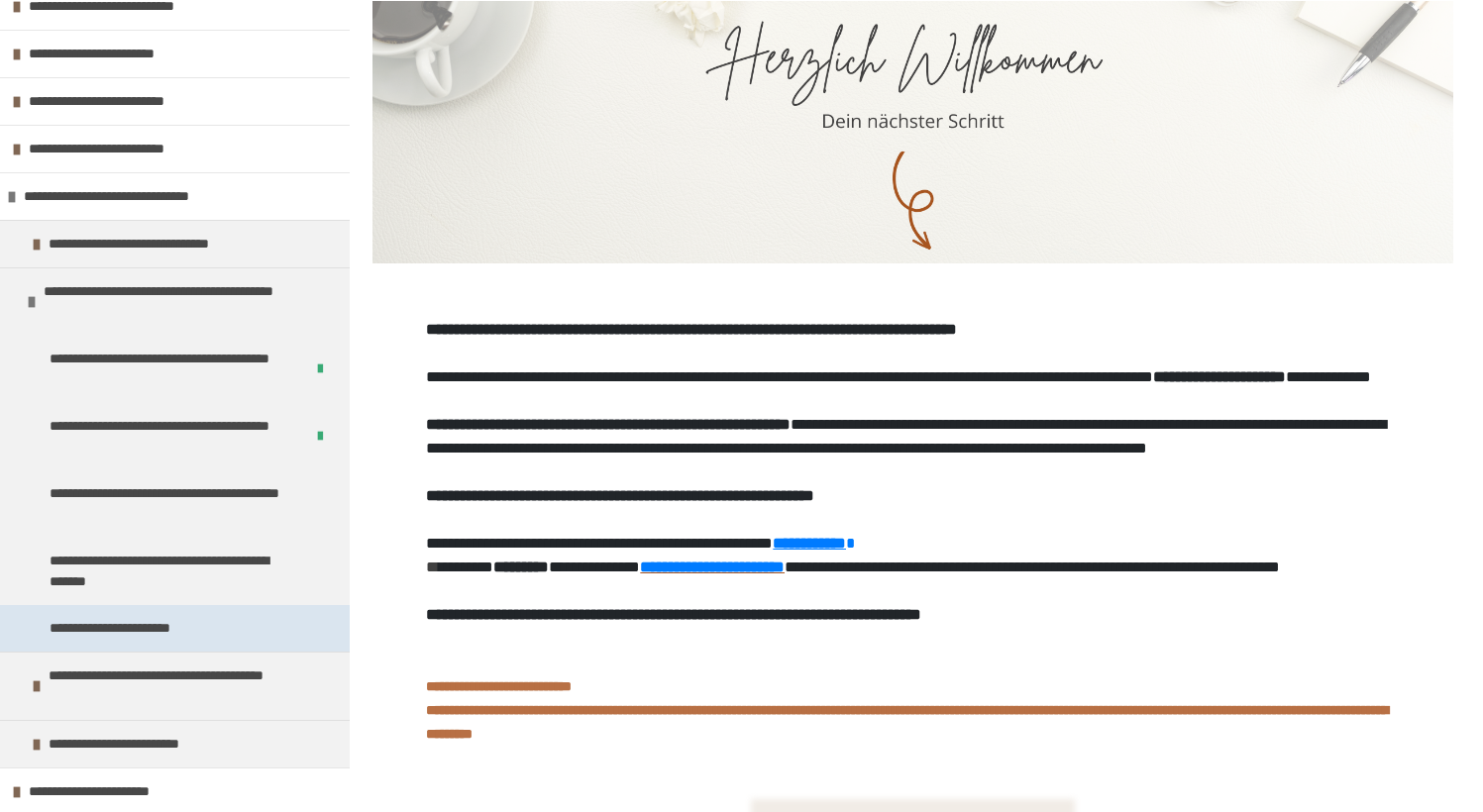 scroll, scrollTop: 267, scrollLeft: 0, axis: vertical 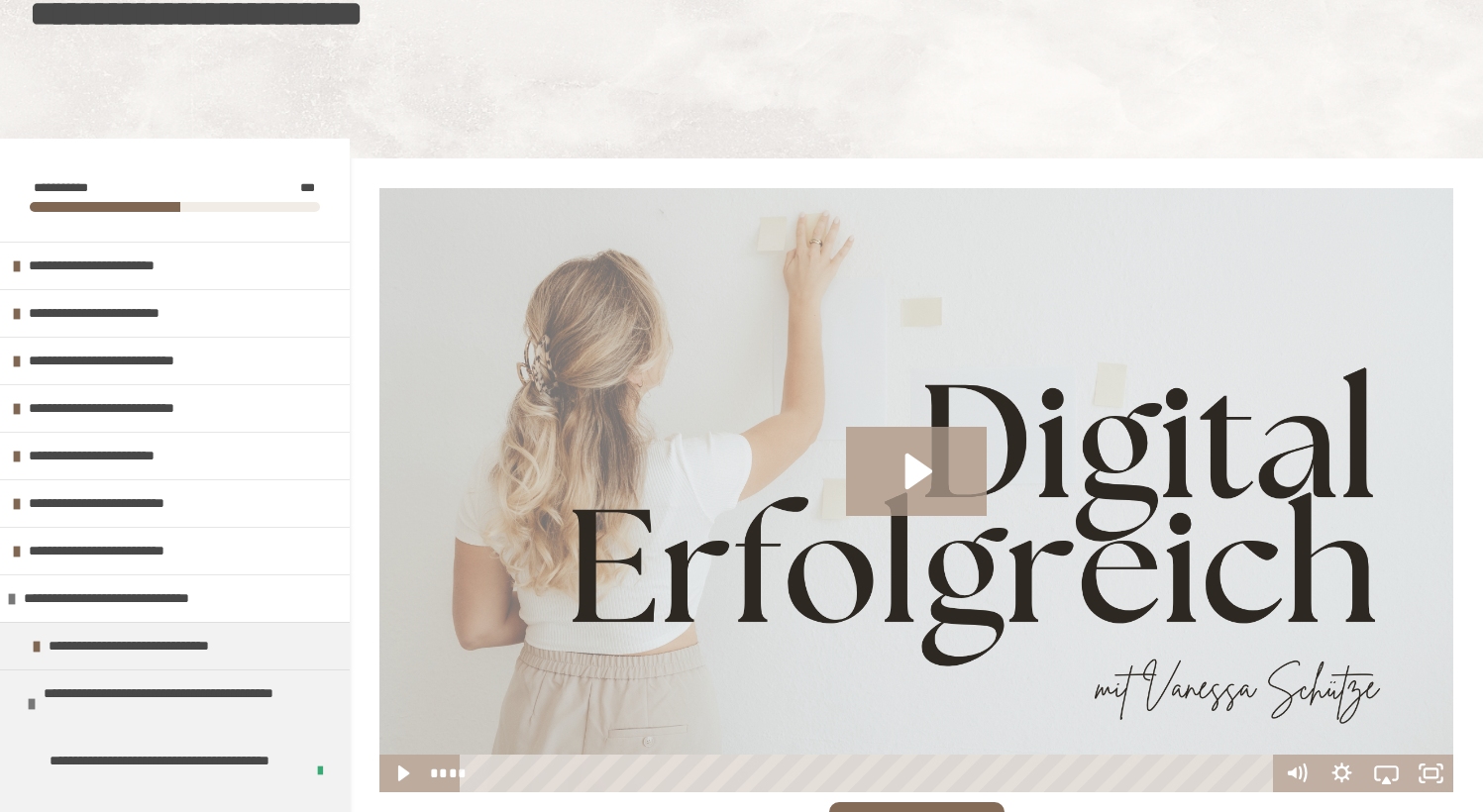 click at bounding box center [741, 20] 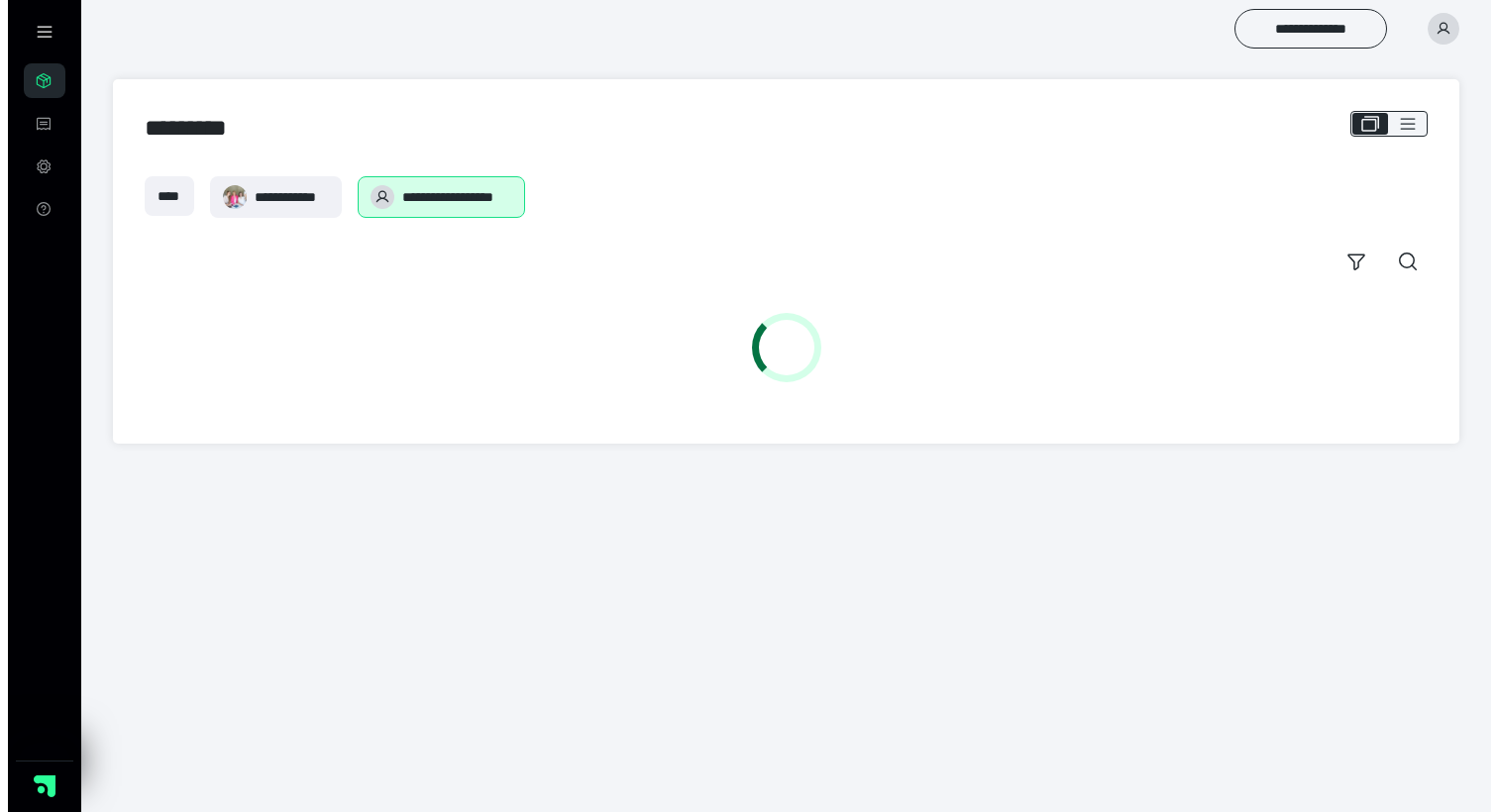 scroll, scrollTop: 0, scrollLeft: 0, axis: both 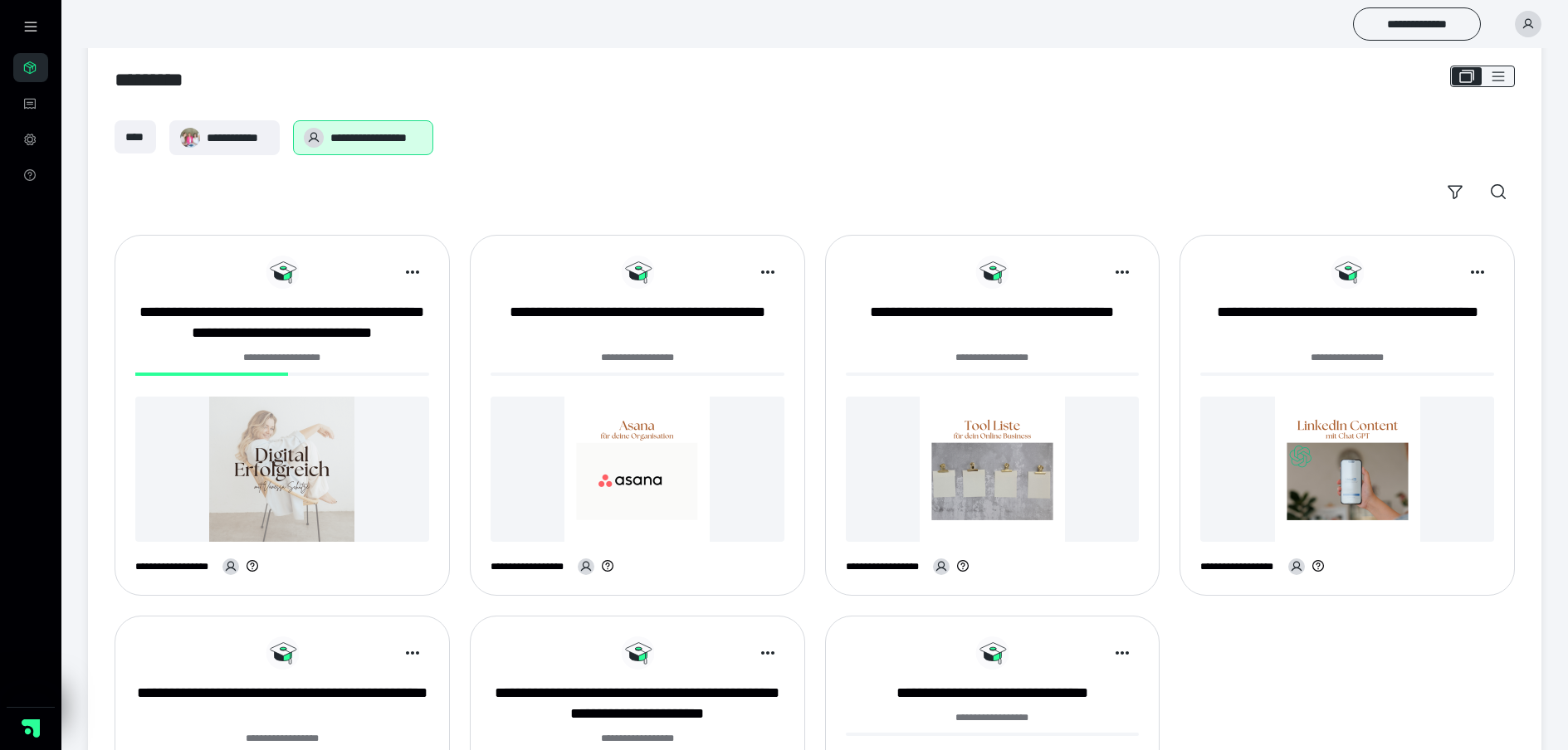 click at bounding box center (282, 469) 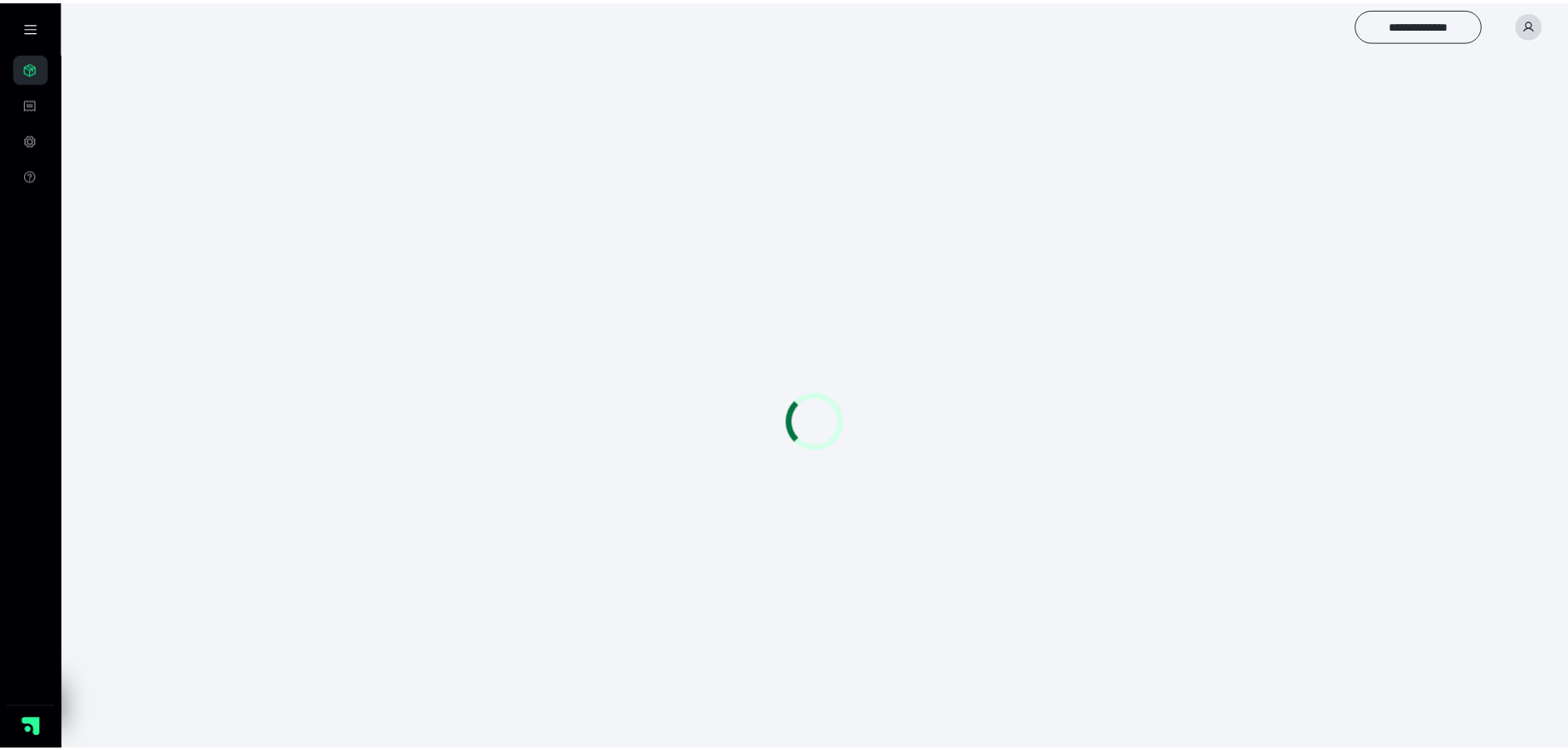 scroll, scrollTop: 0, scrollLeft: 0, axis: both 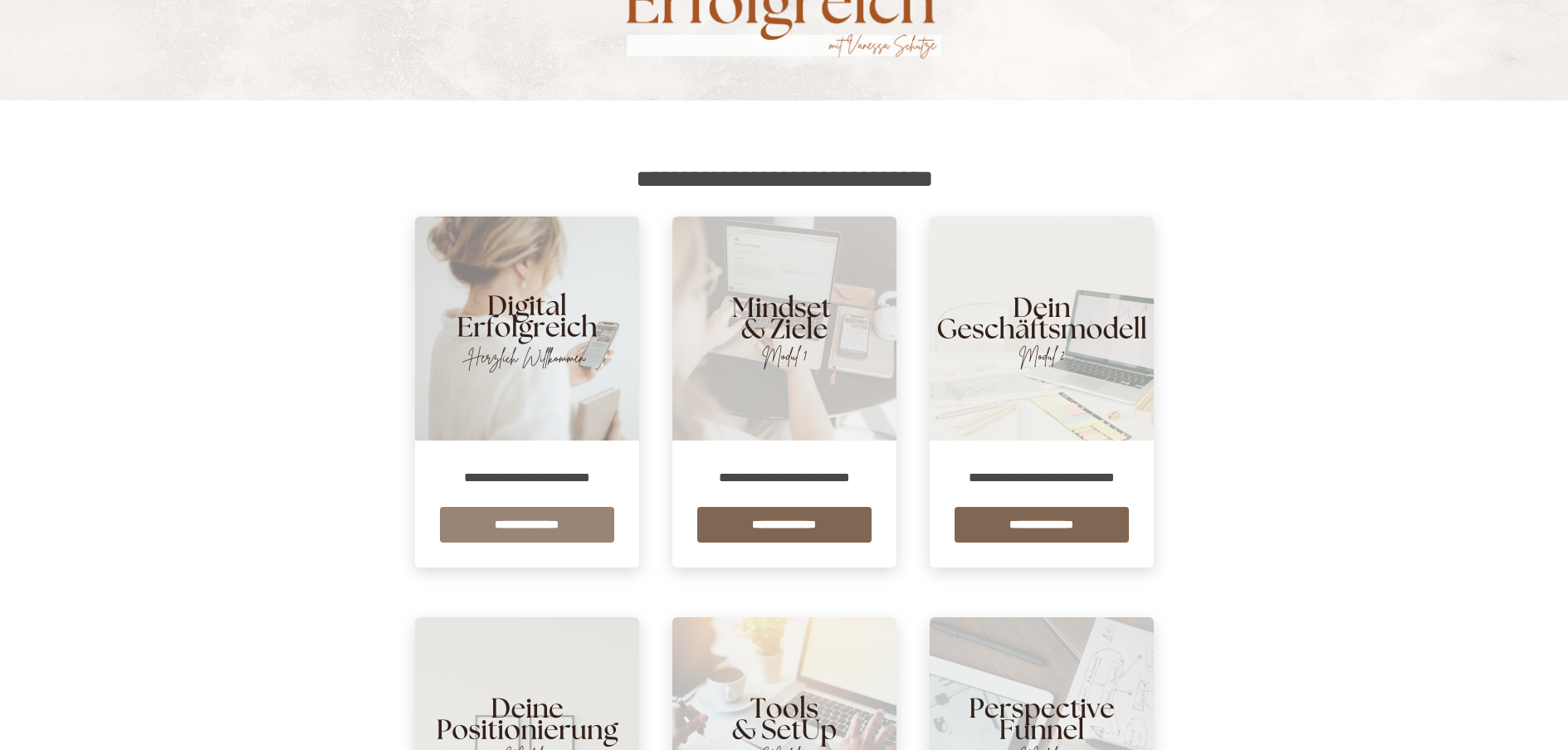 click on "**********" at bounding box center (527, 524) 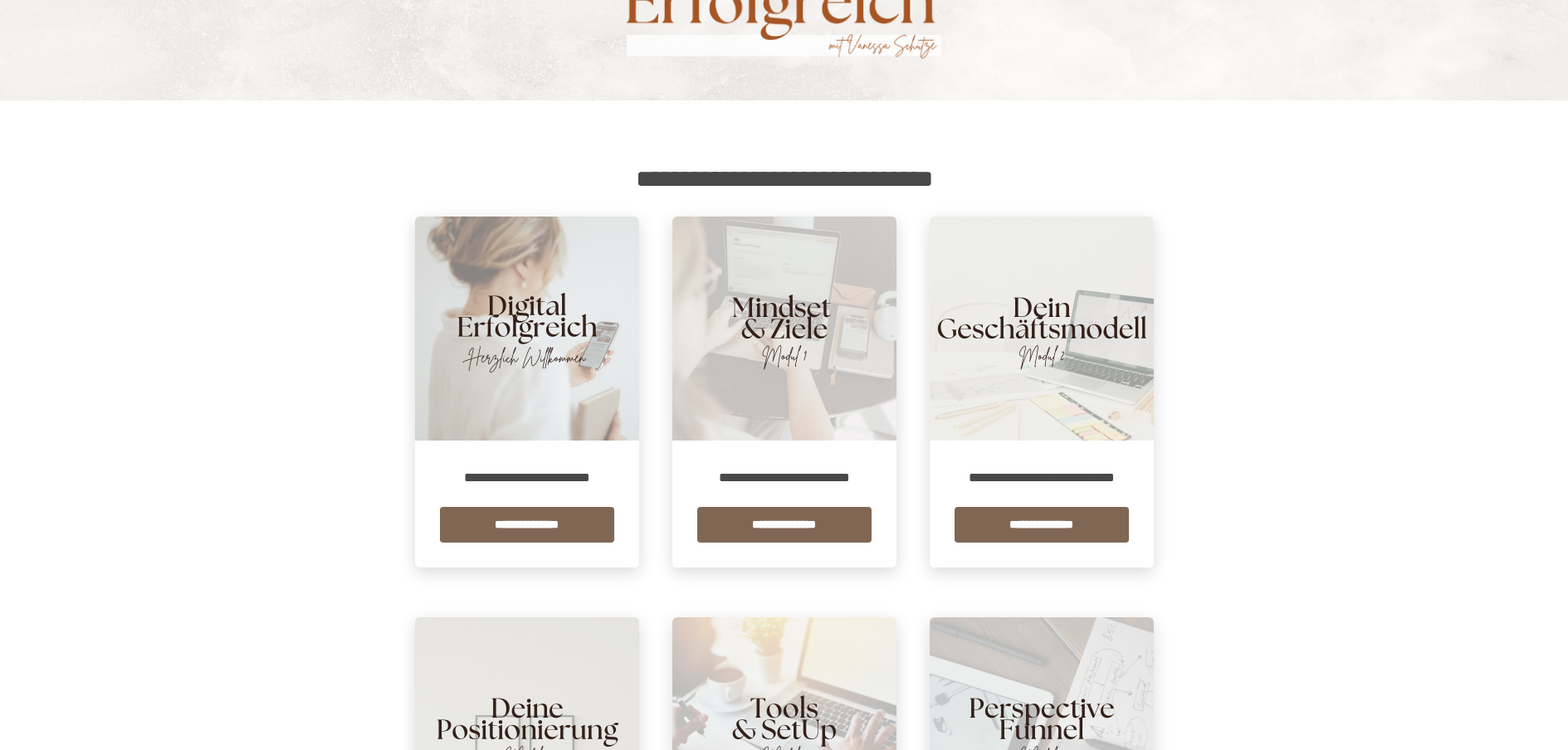 scroll, scrollTop: 0, scrollLeft: 0, axis: both 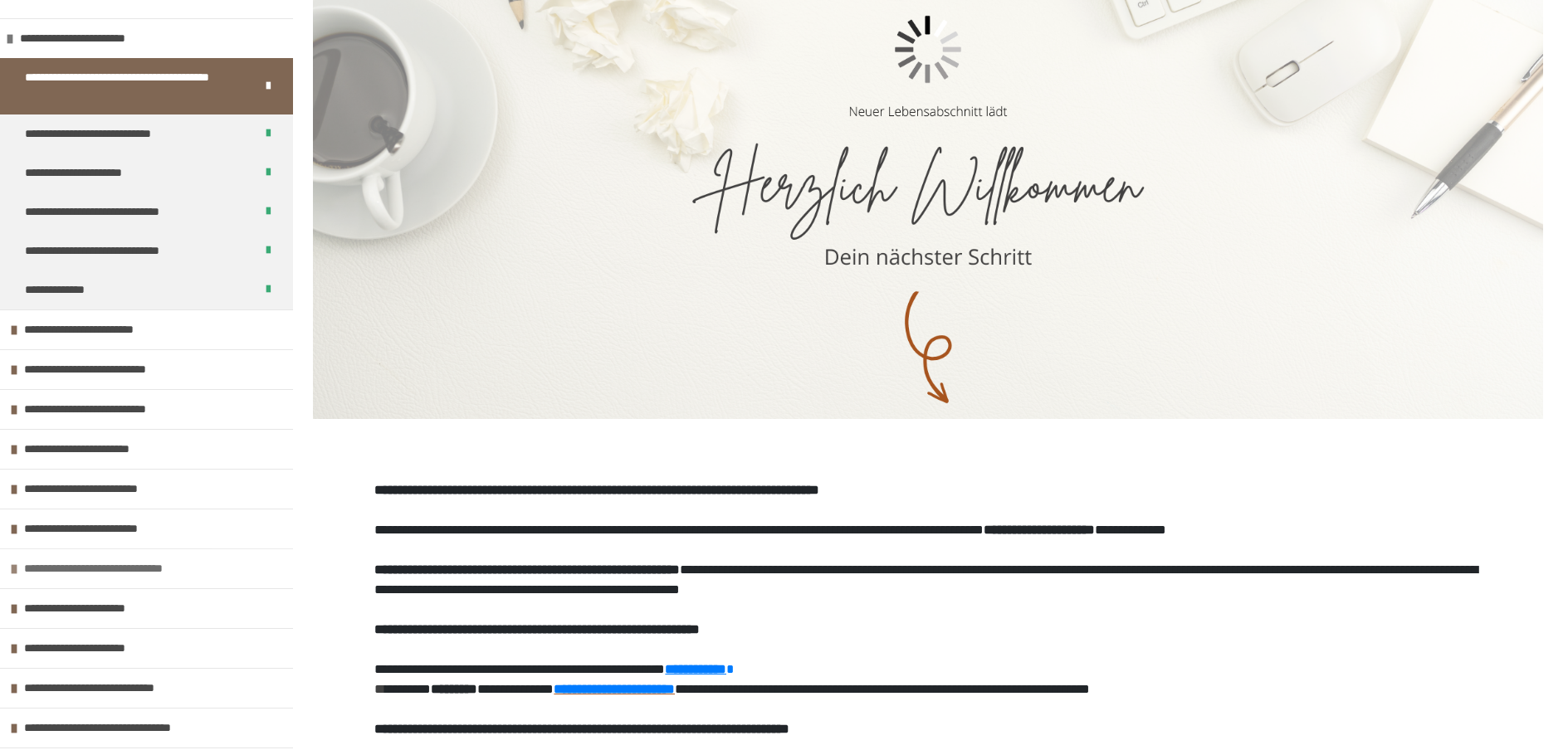 click at bounding box center (14, 569) 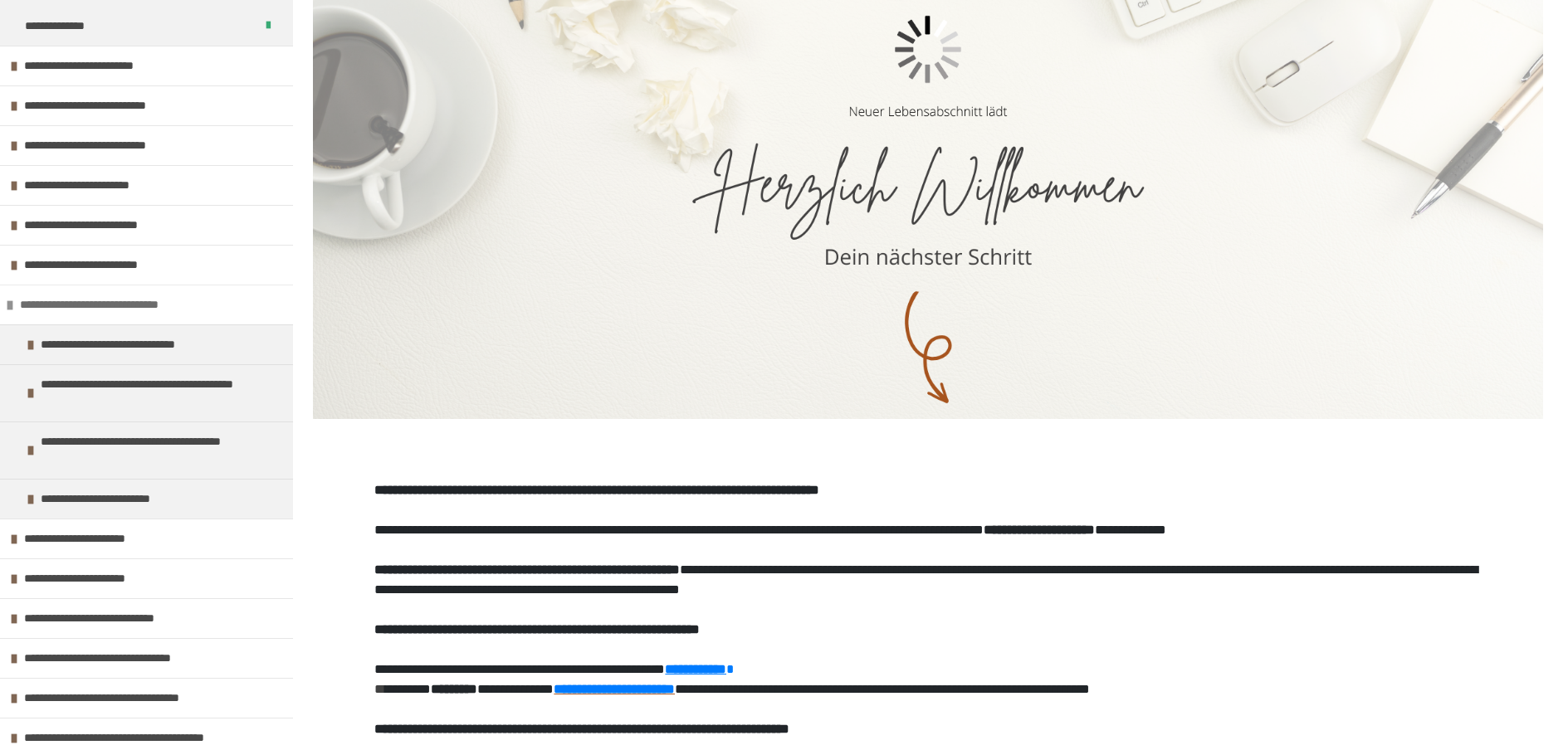 scroll, scrollTop: 332, scrollLeft: 0, axis: vertical 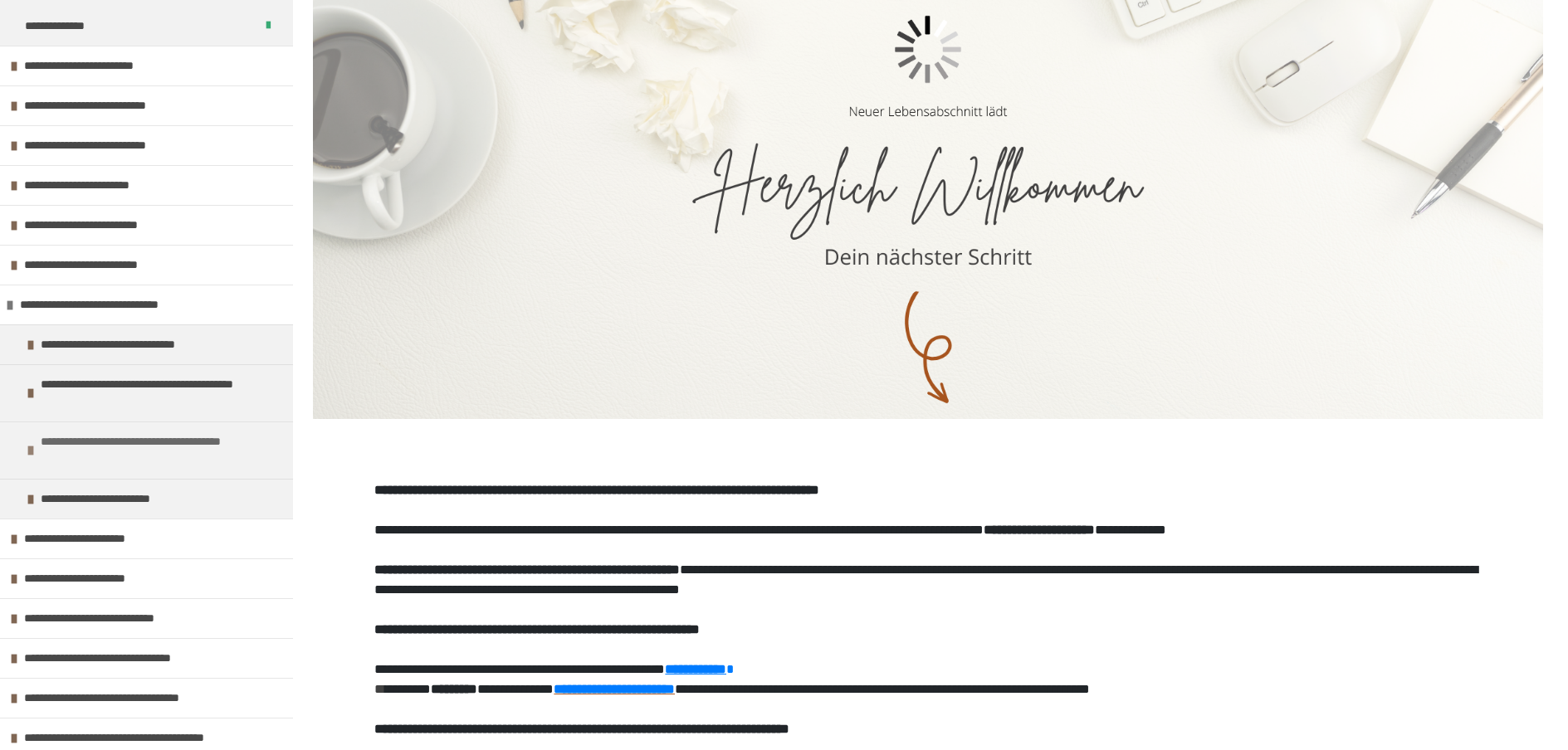 click at bounding box center (31, 450) 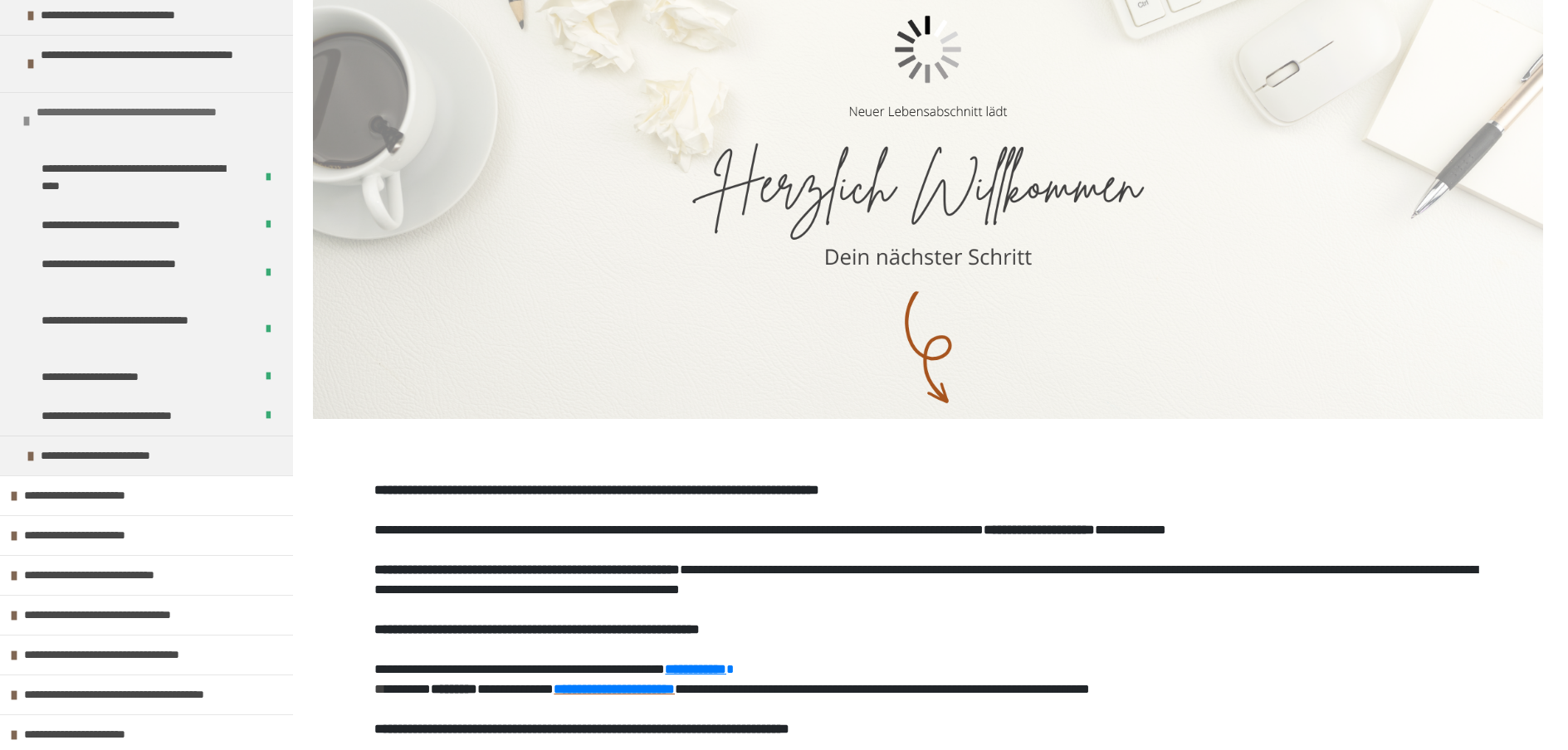 scroll, scrollTop: 661, scrollLeft: 0, axis: vertical 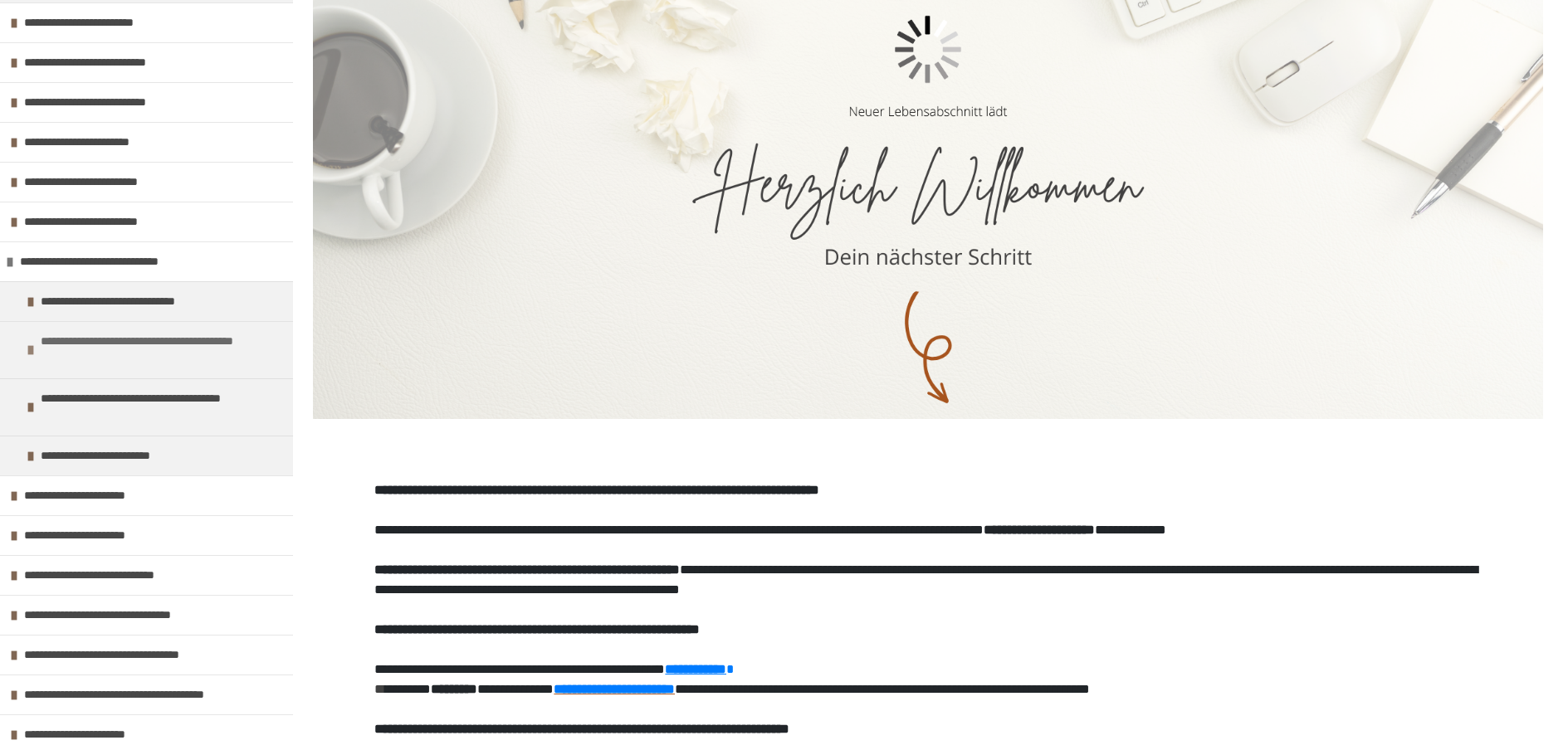 click on "**********" at bounding box center (156, 350) 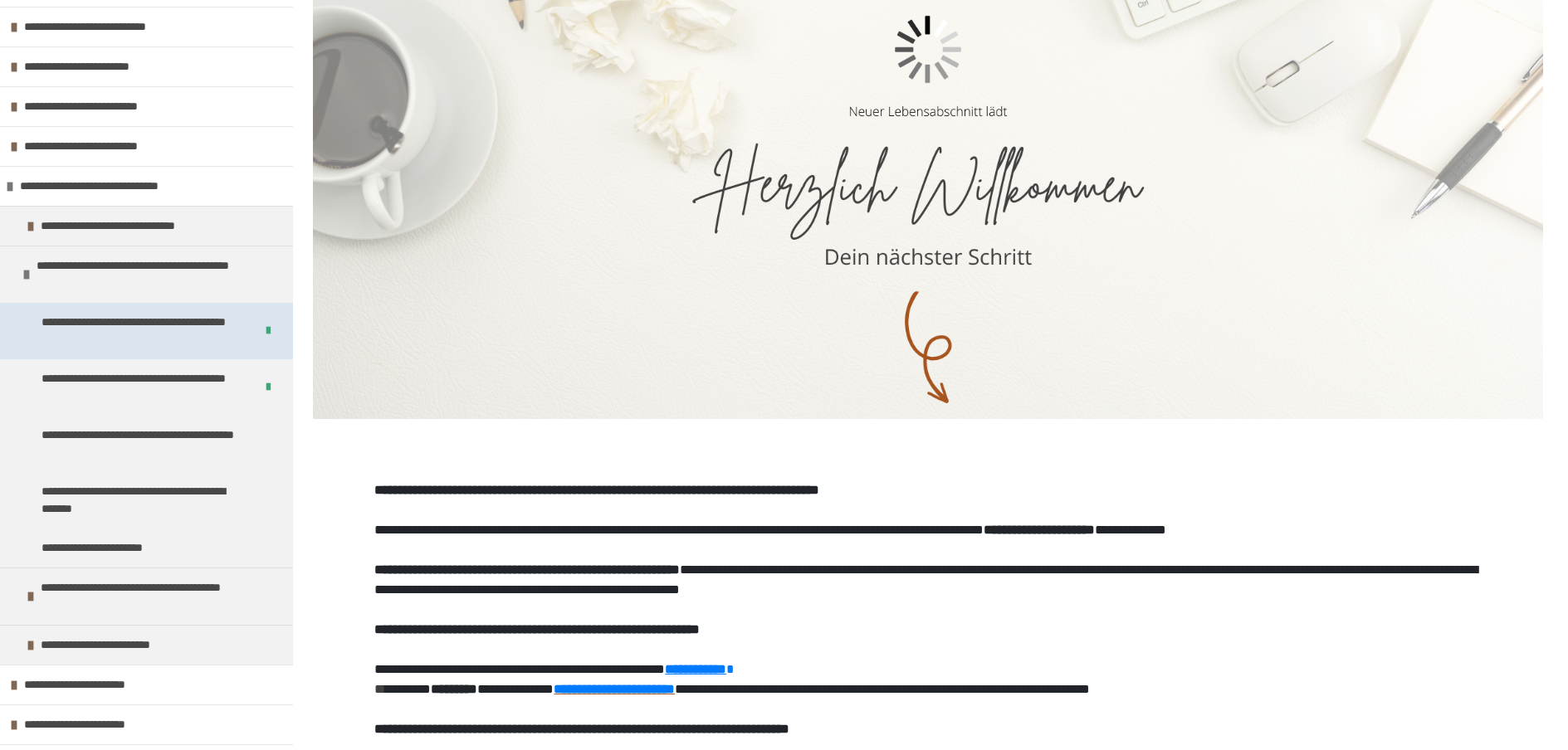 scroll, scrollTop: 451, scrollLeft: 0, axis: vertical 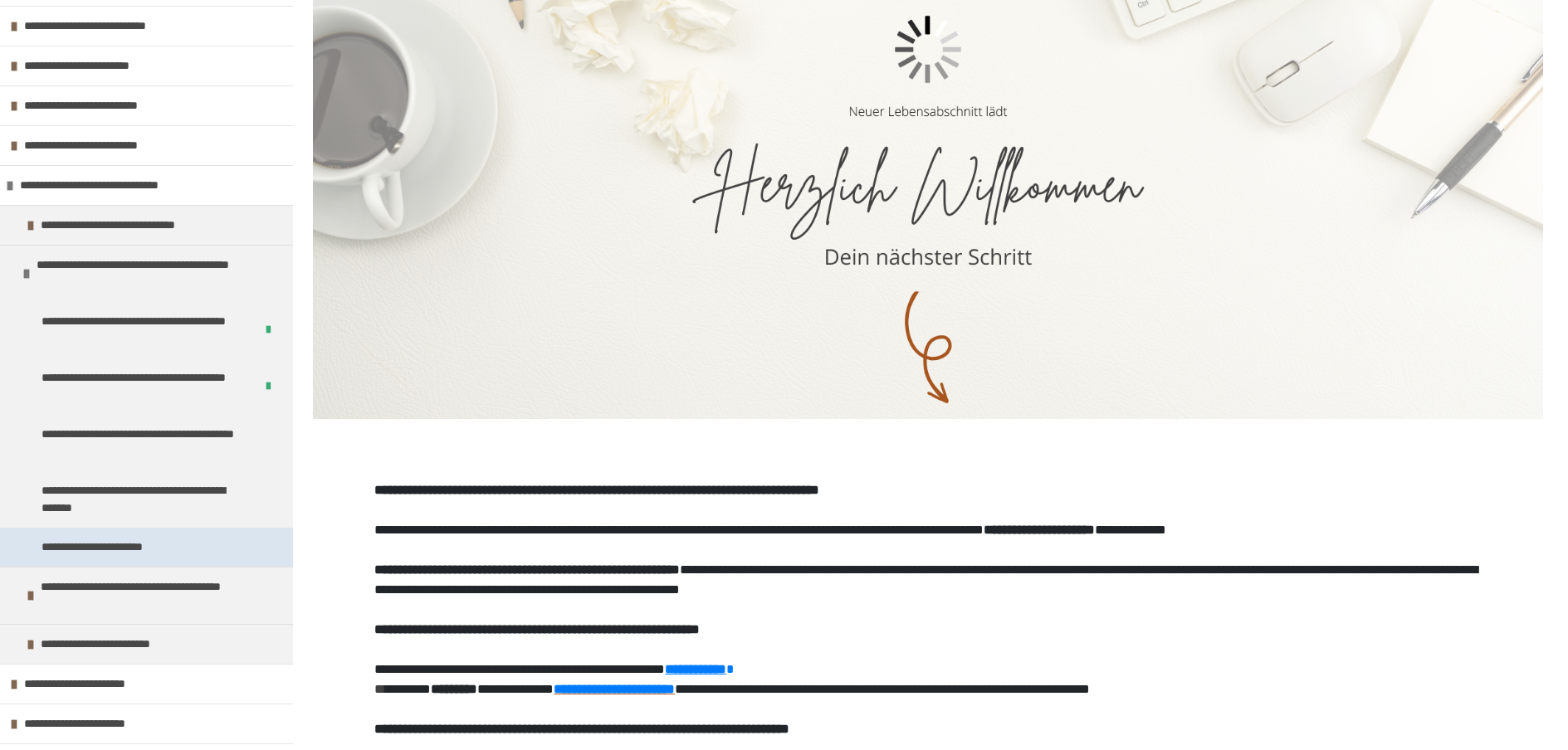 click on "**********" at bounding box center (112, 547) 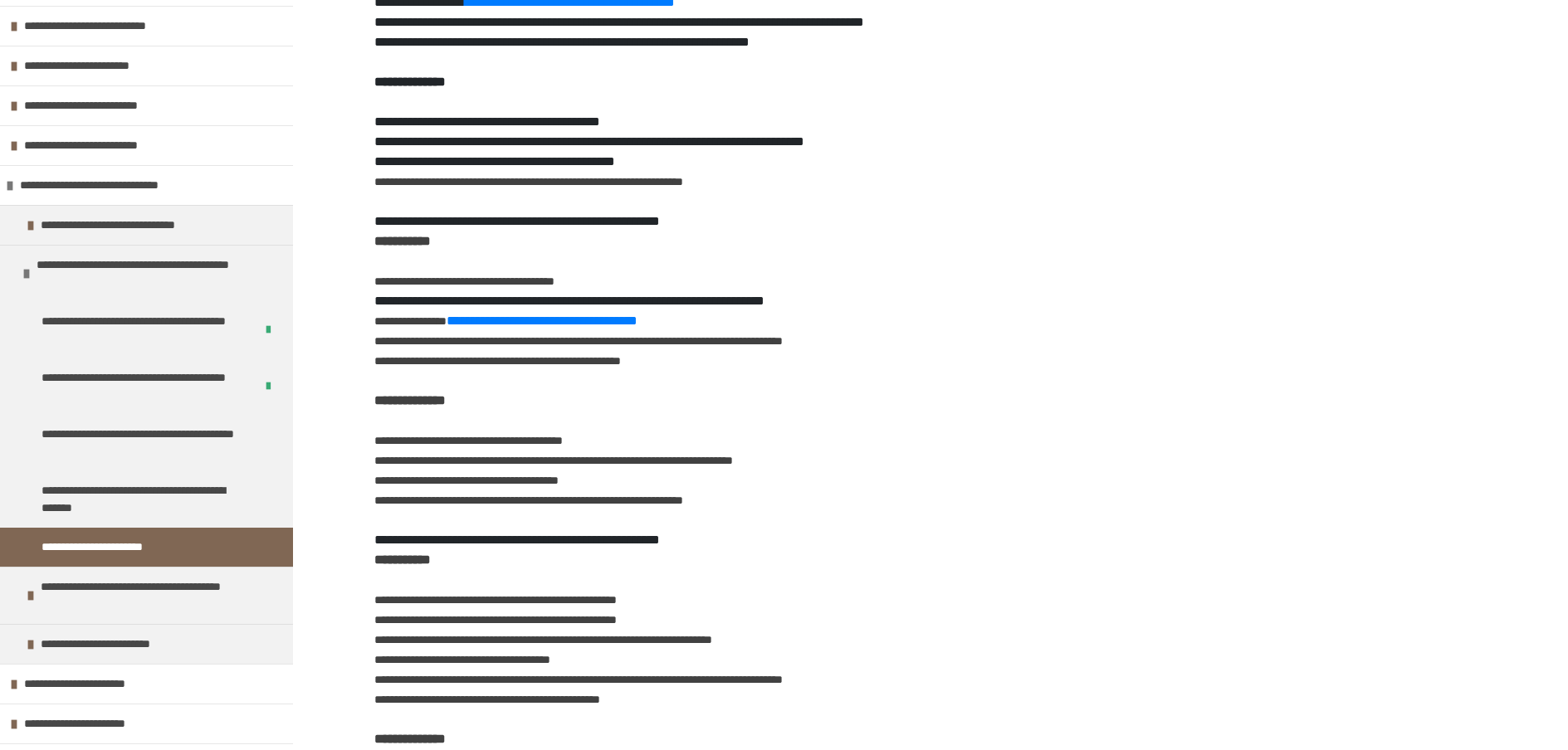 scroll, scrollTop: 1512, scrollLeft: 0, axis: vertical 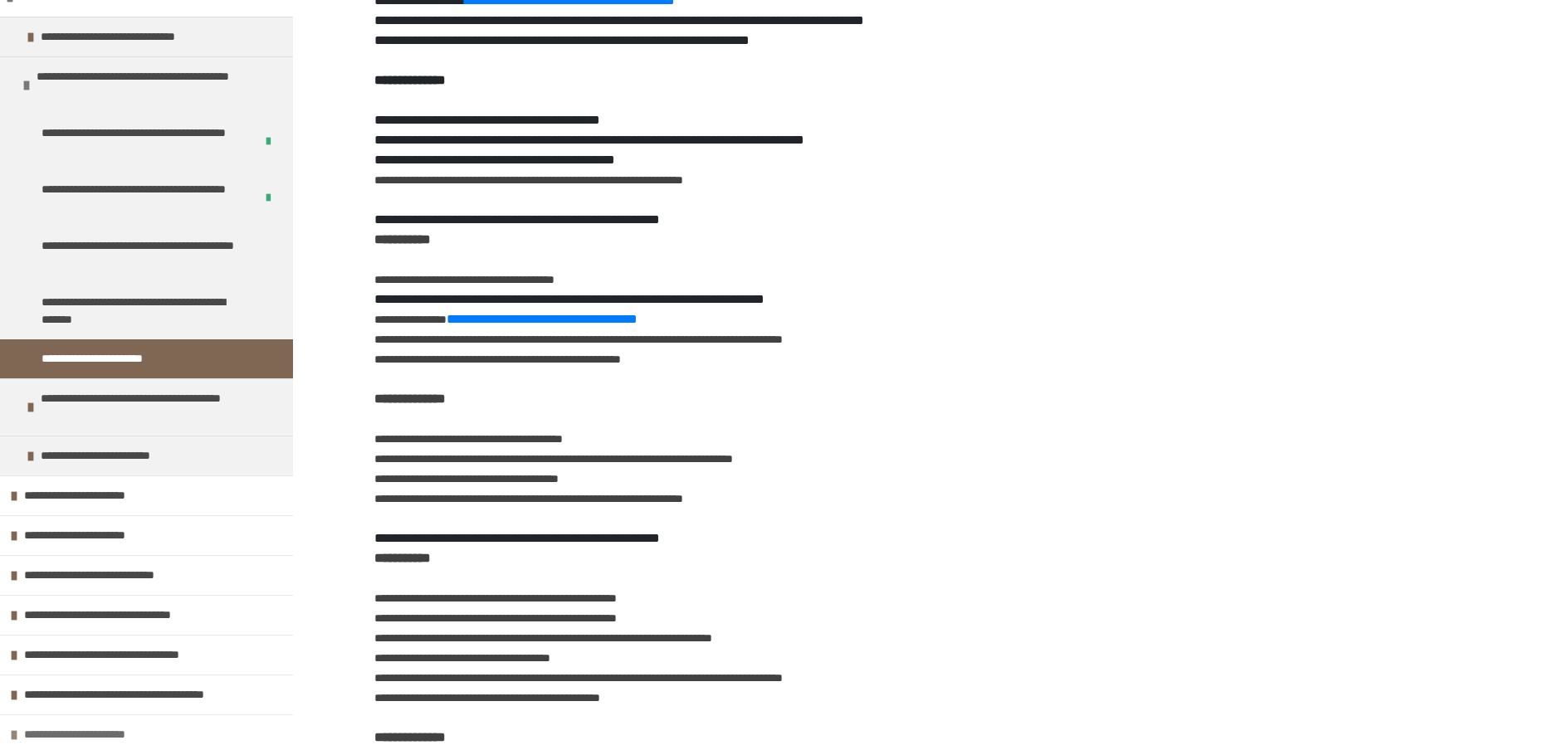 click at bounding box center (14, 735) 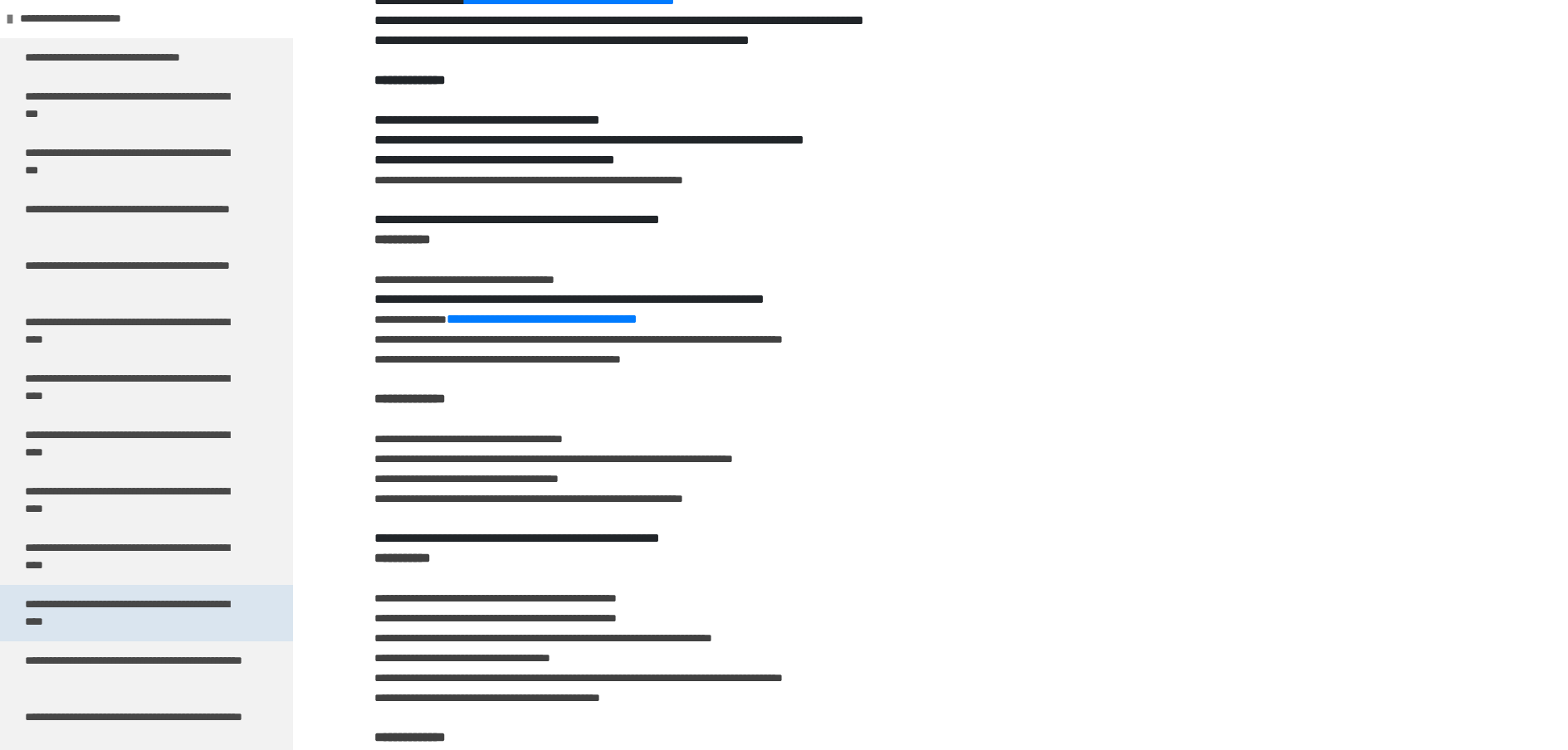 scroll, scrollTop: 1356, scrollLeft: 0, axis: vertical 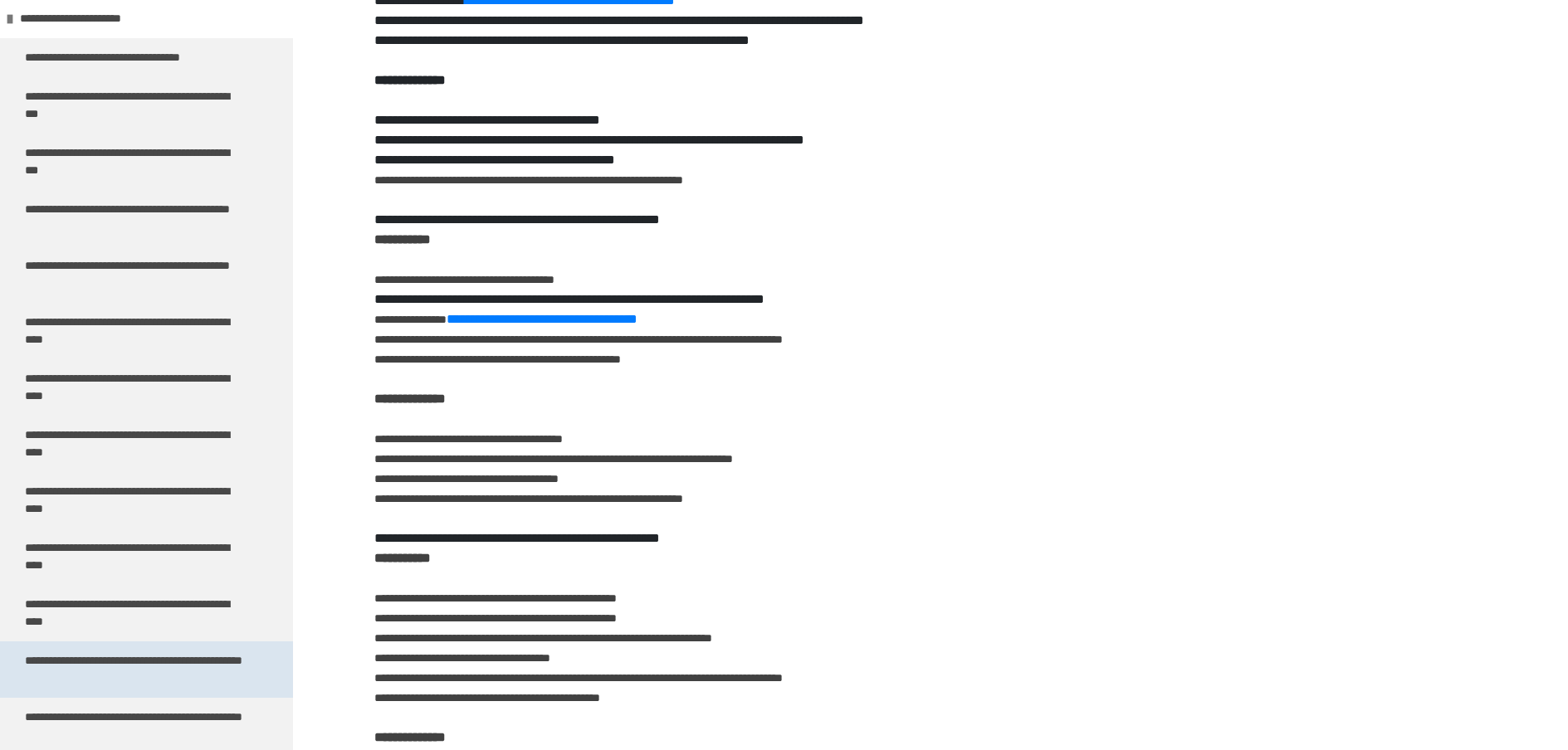 click on "**********" at bounding box center (134, 670) 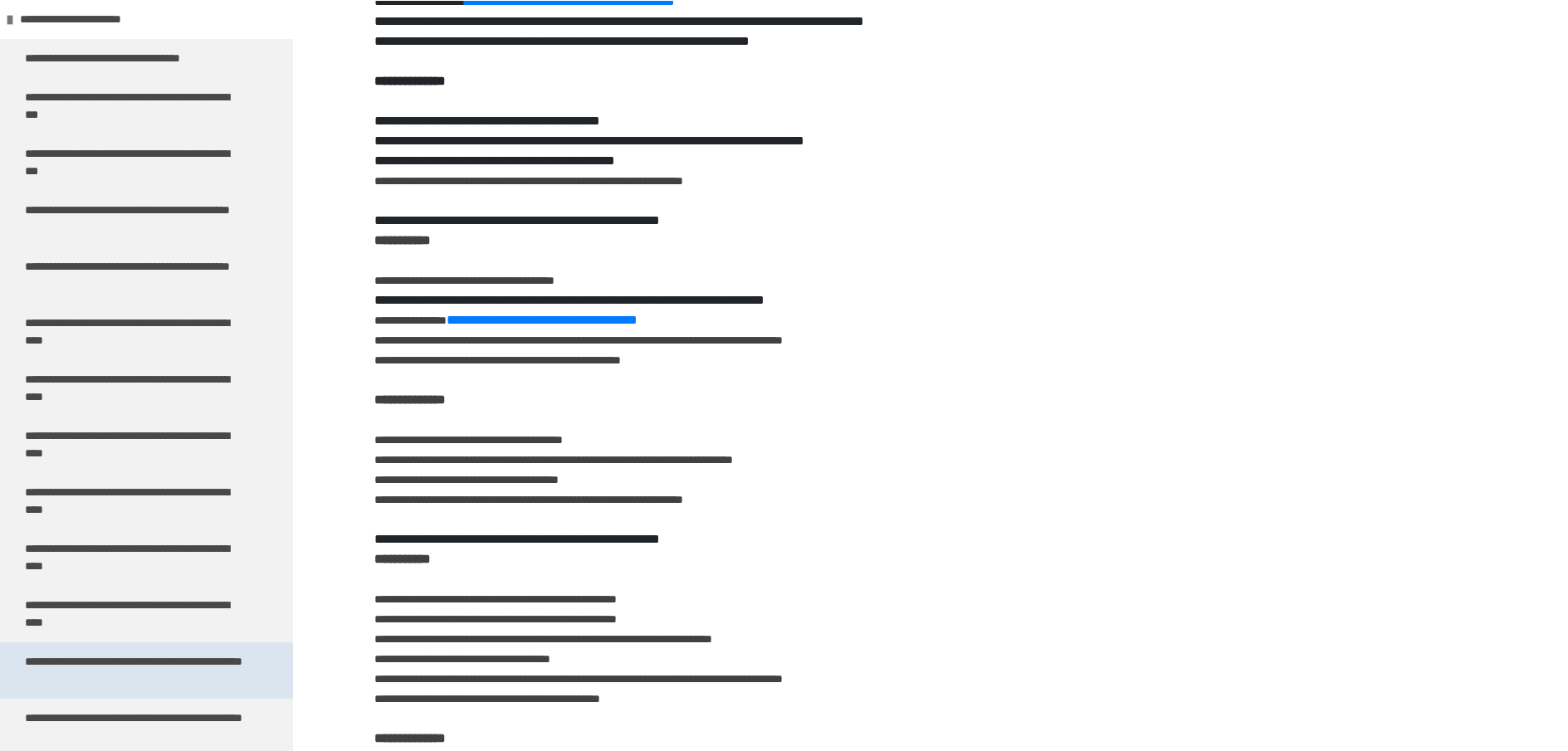 scroll, scrollTop: 224, scrollLeft: 0, axis: vertical 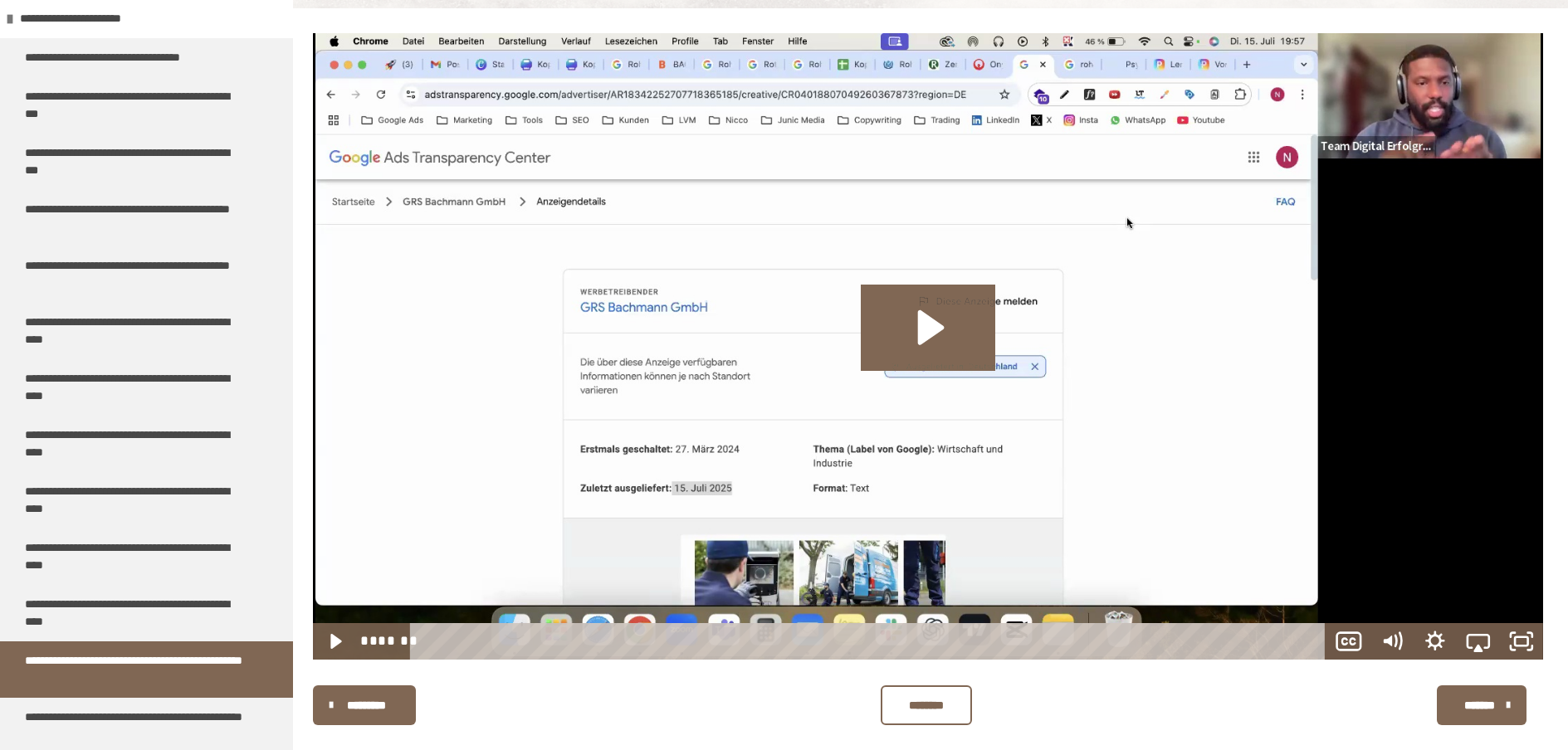 click at bounding box center [928, 346] 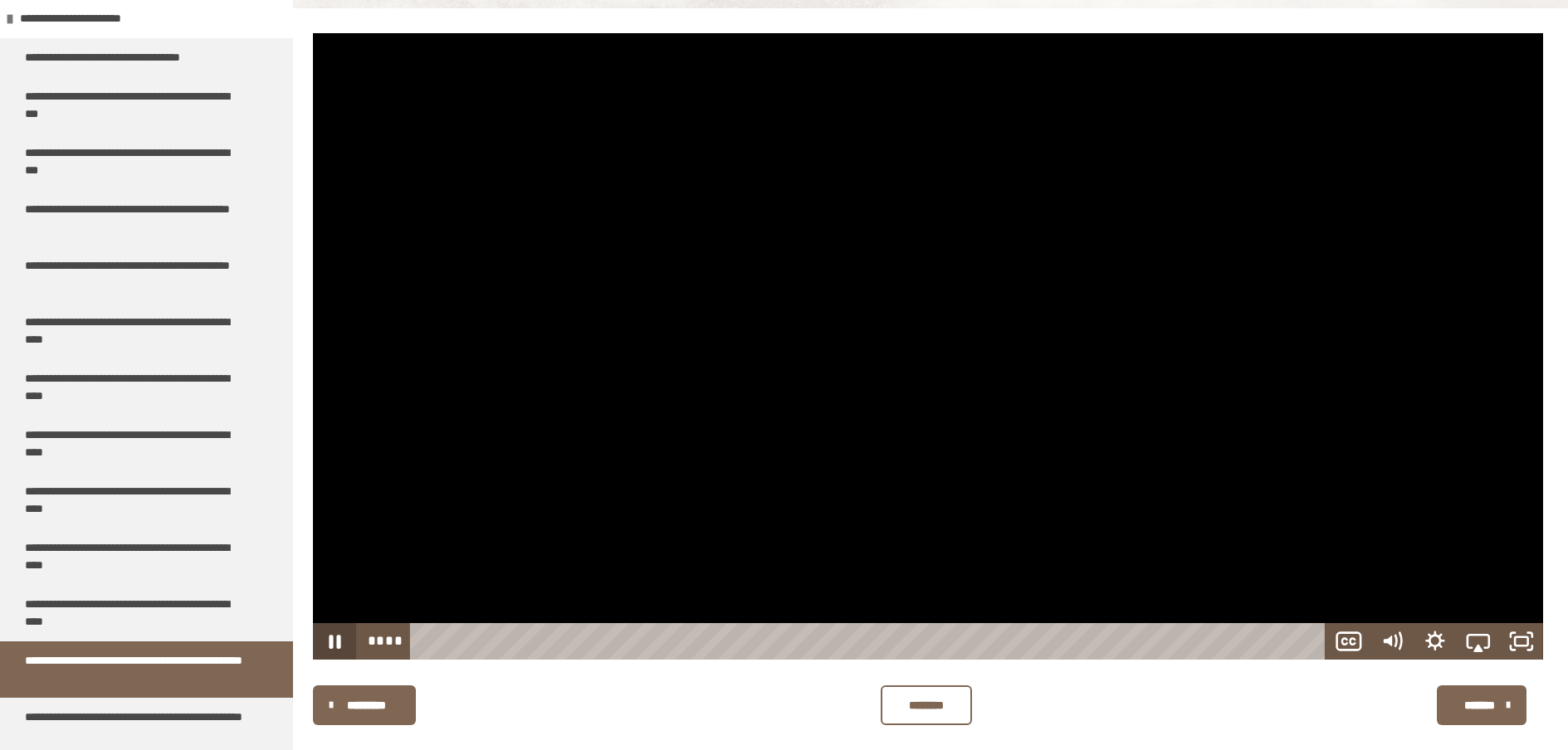 click 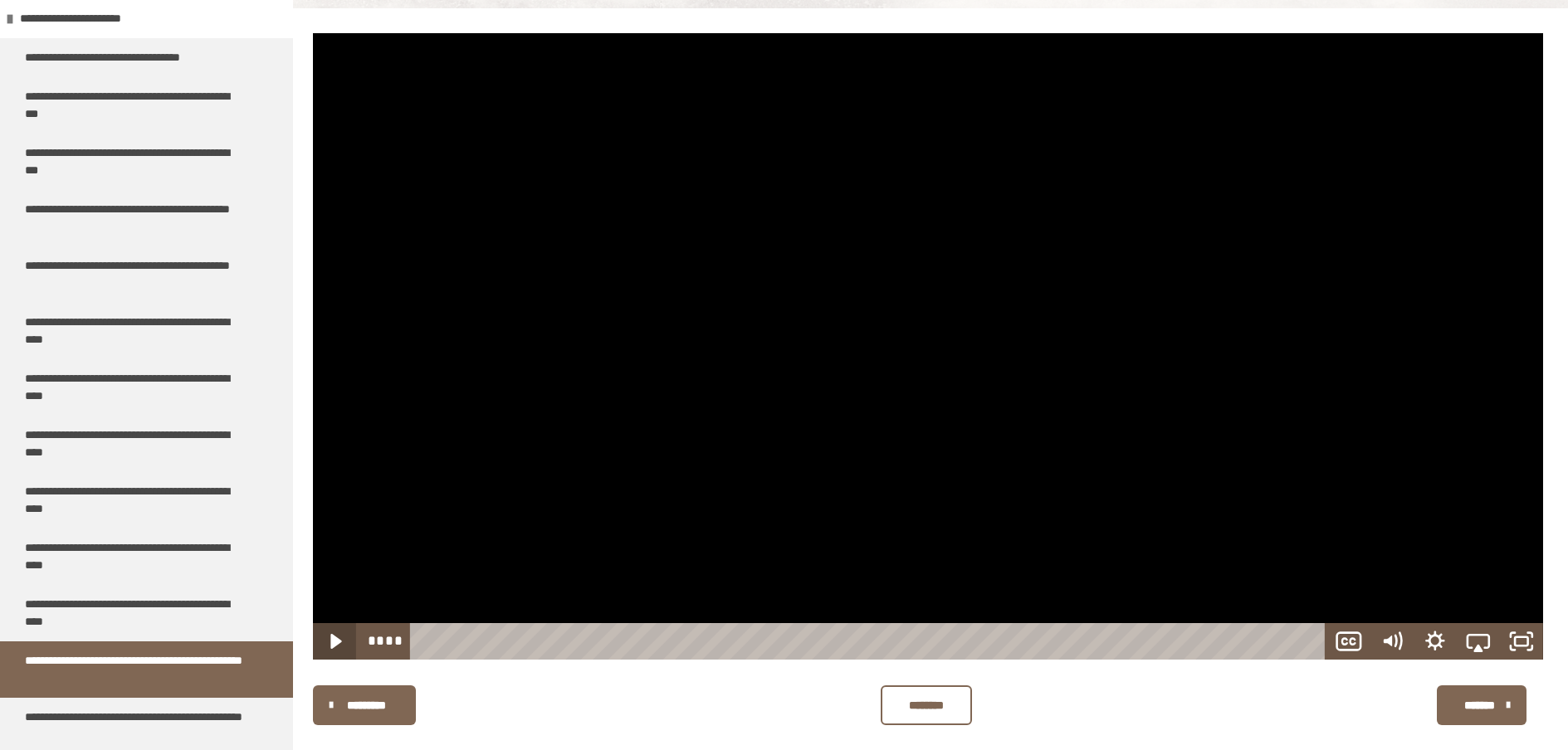 click 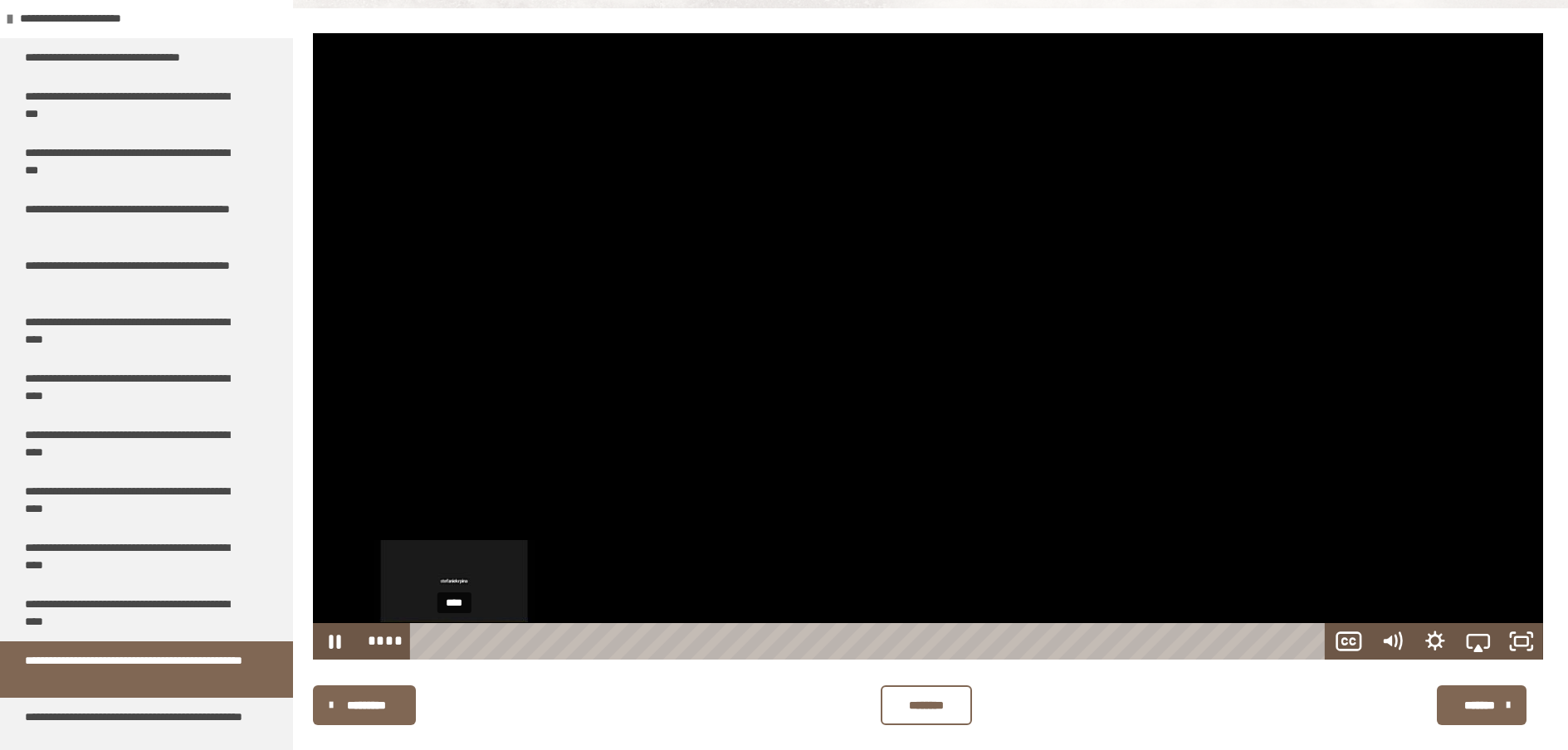 click on "****" at bounding box center [871, 641] 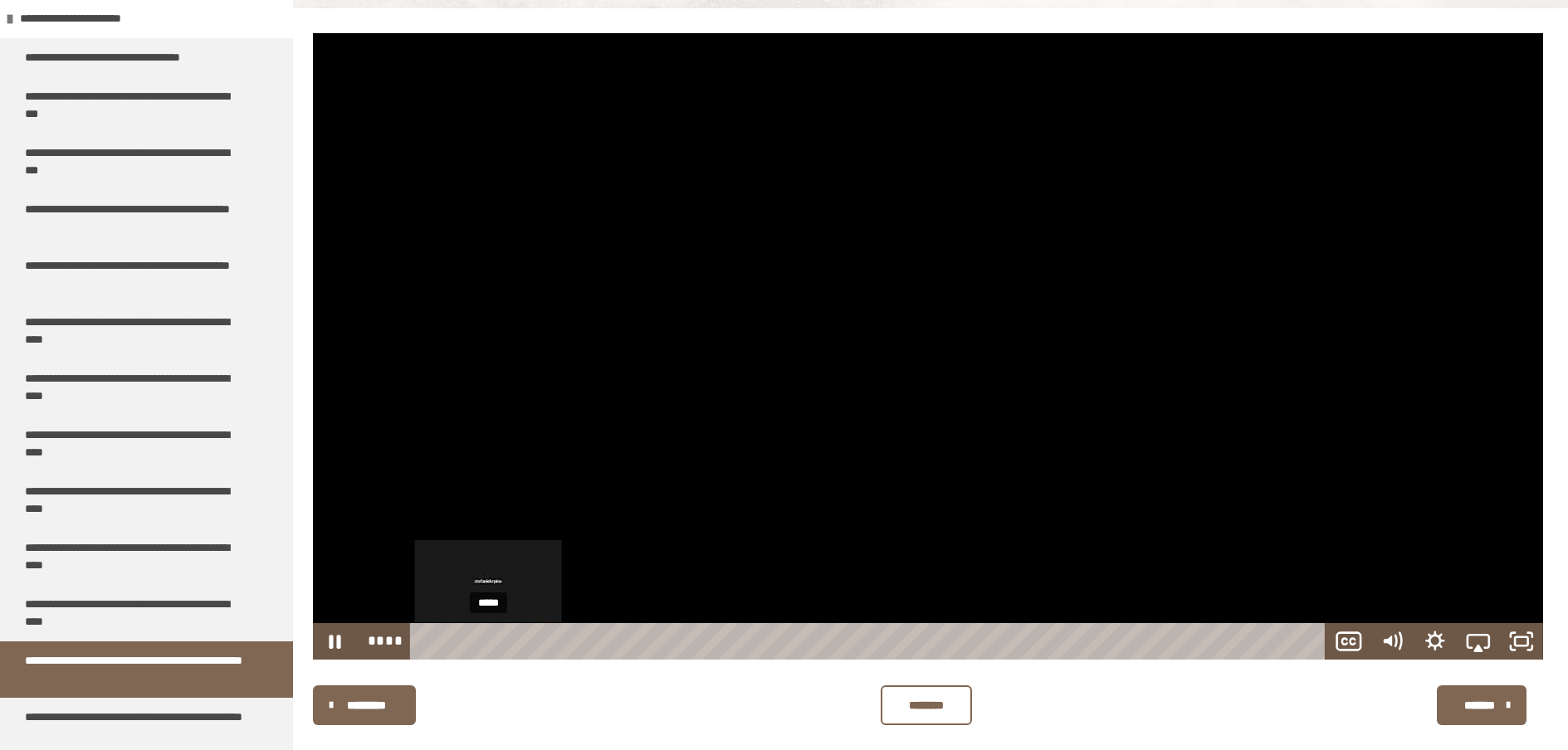 click on "*****" at bounding box center (871, 641) 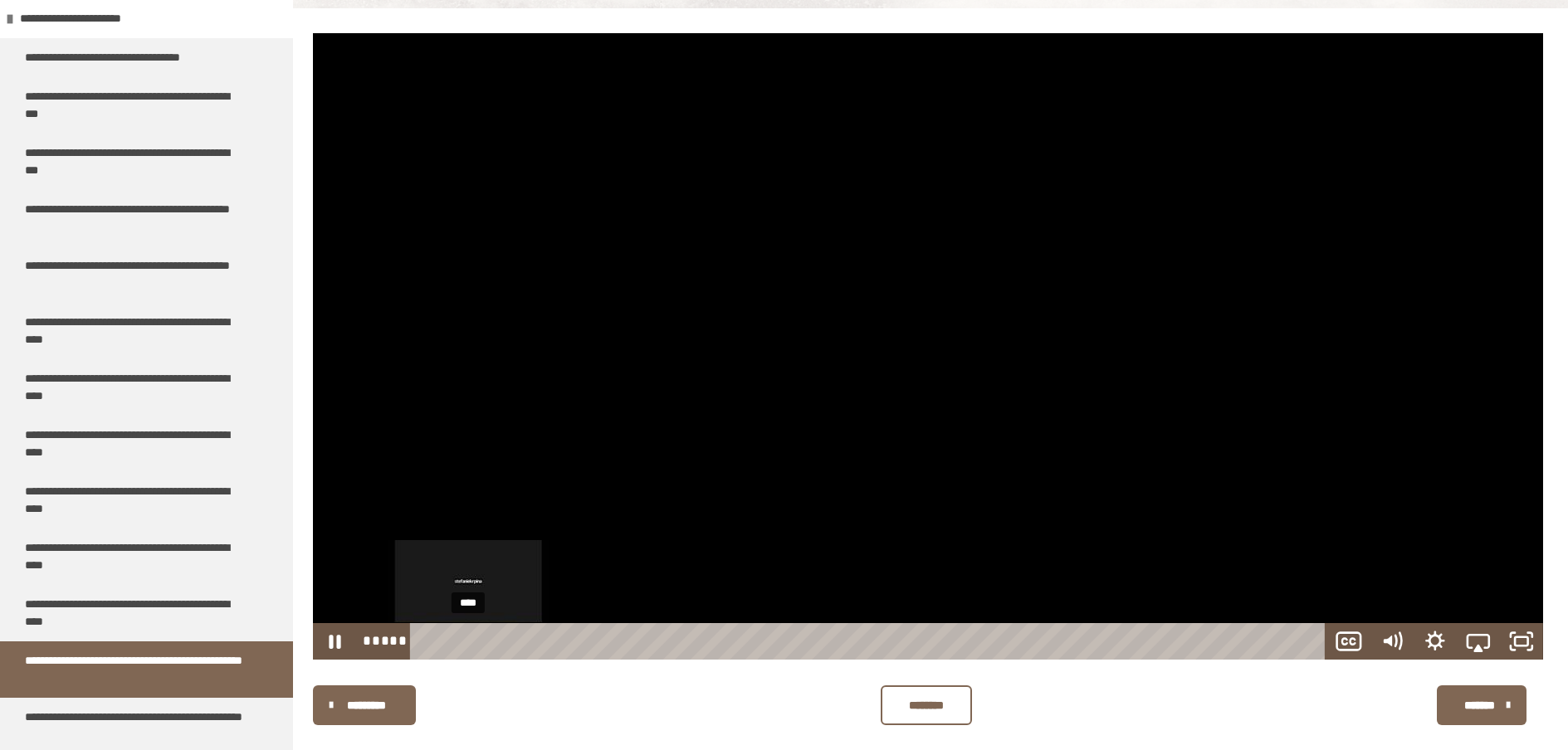 click on "****" at bounding box center (871, 641) 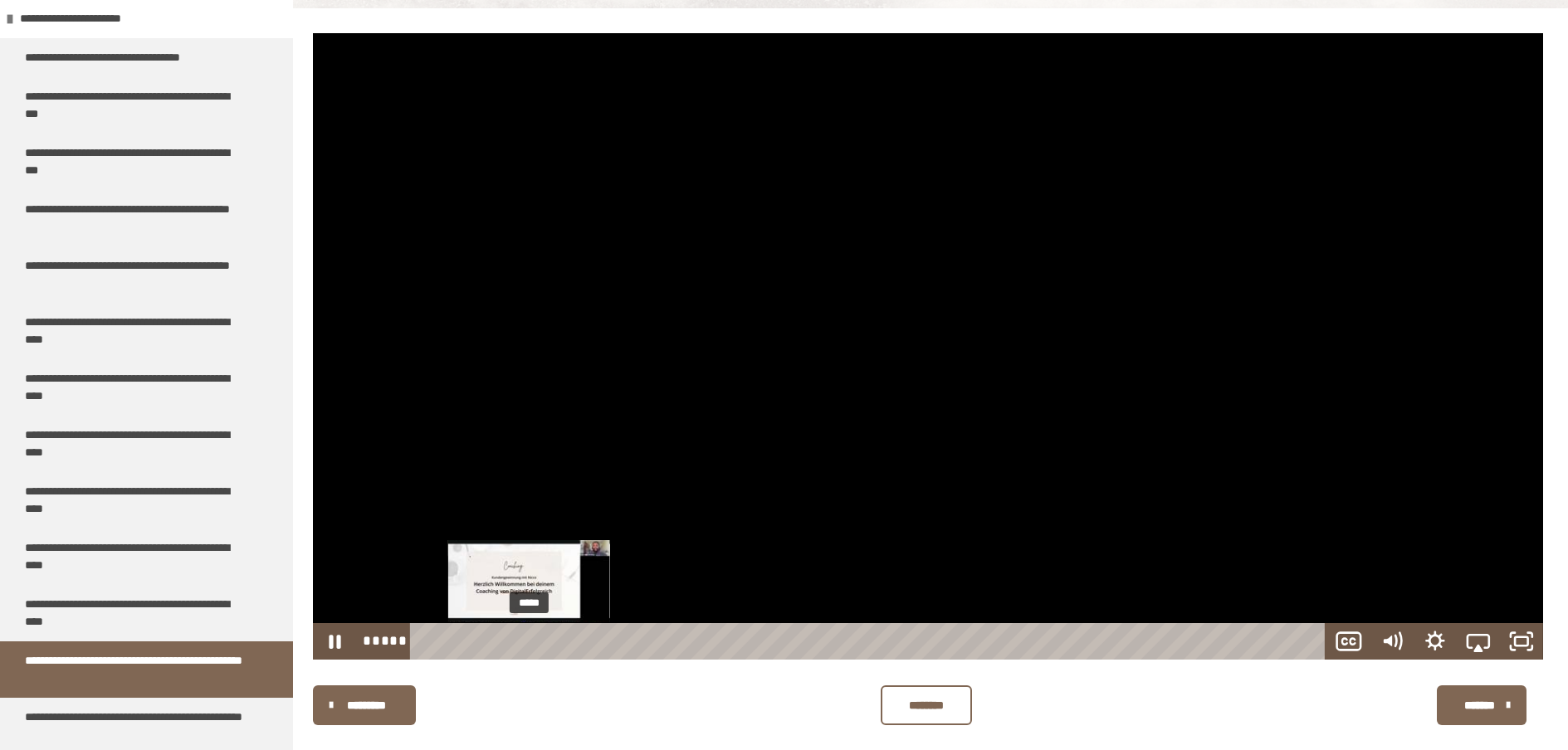 click on "*****" at bounding box center (871, 641) 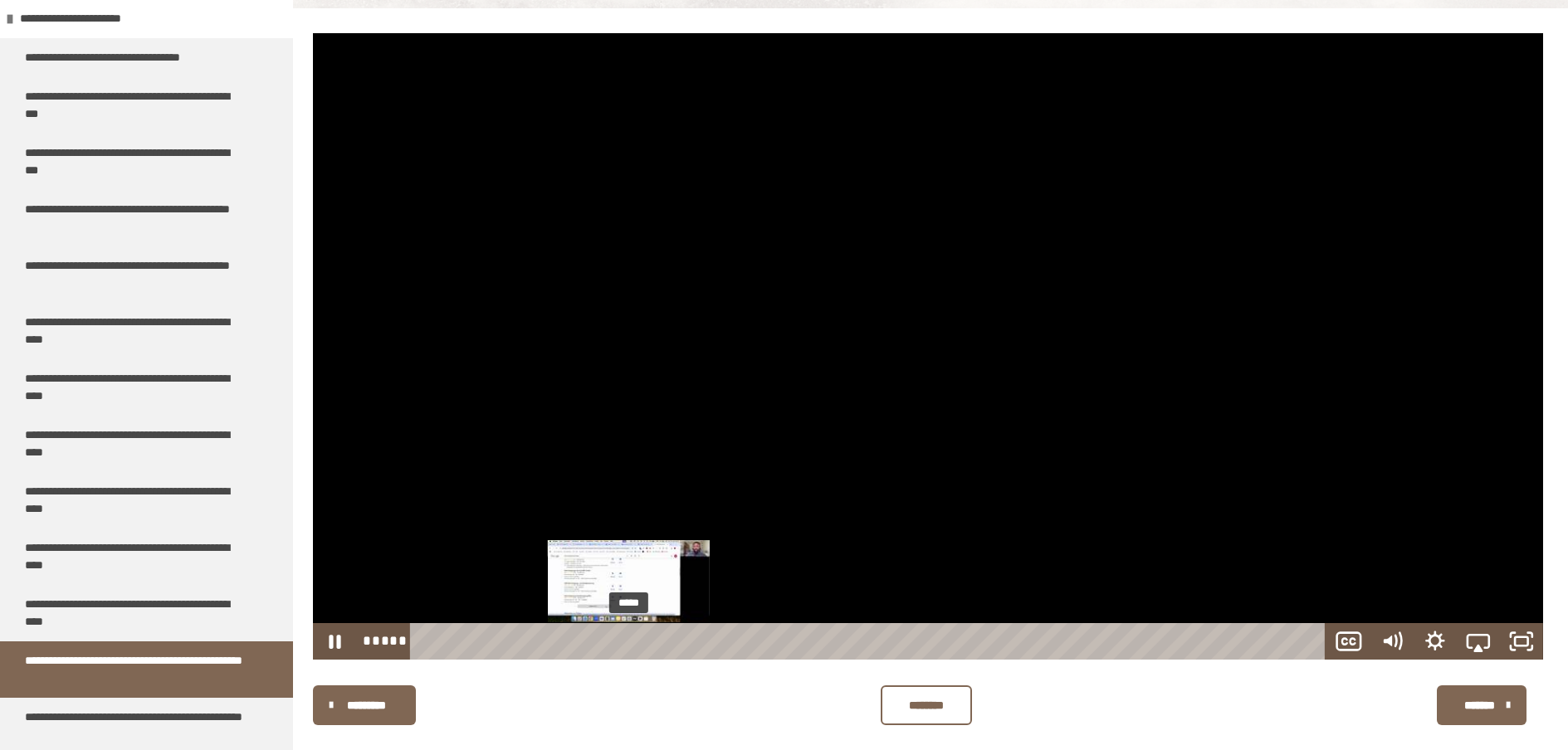 click on "*****" at bounding box center [871, 641] 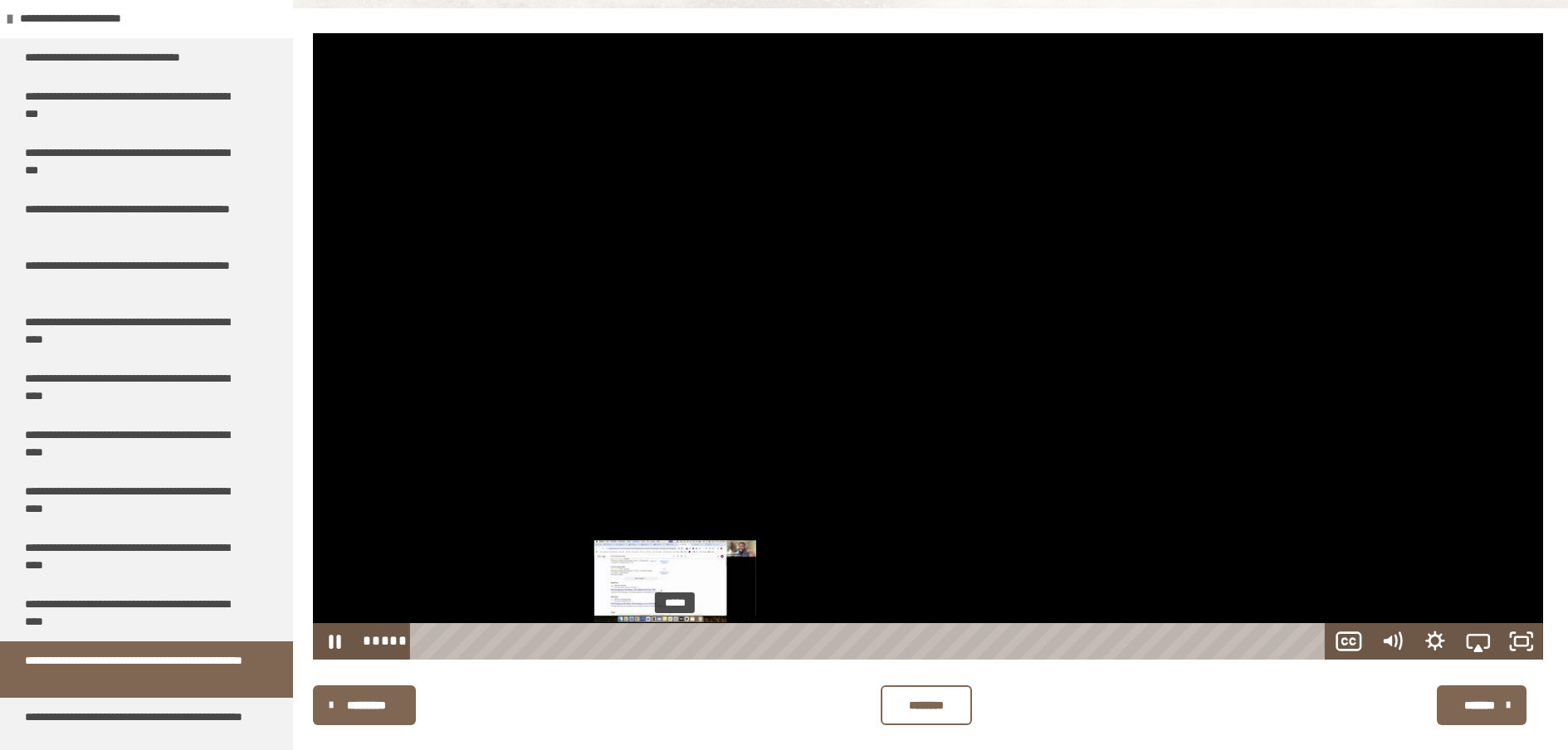 click on "*****" at bounding box center [871, 641] 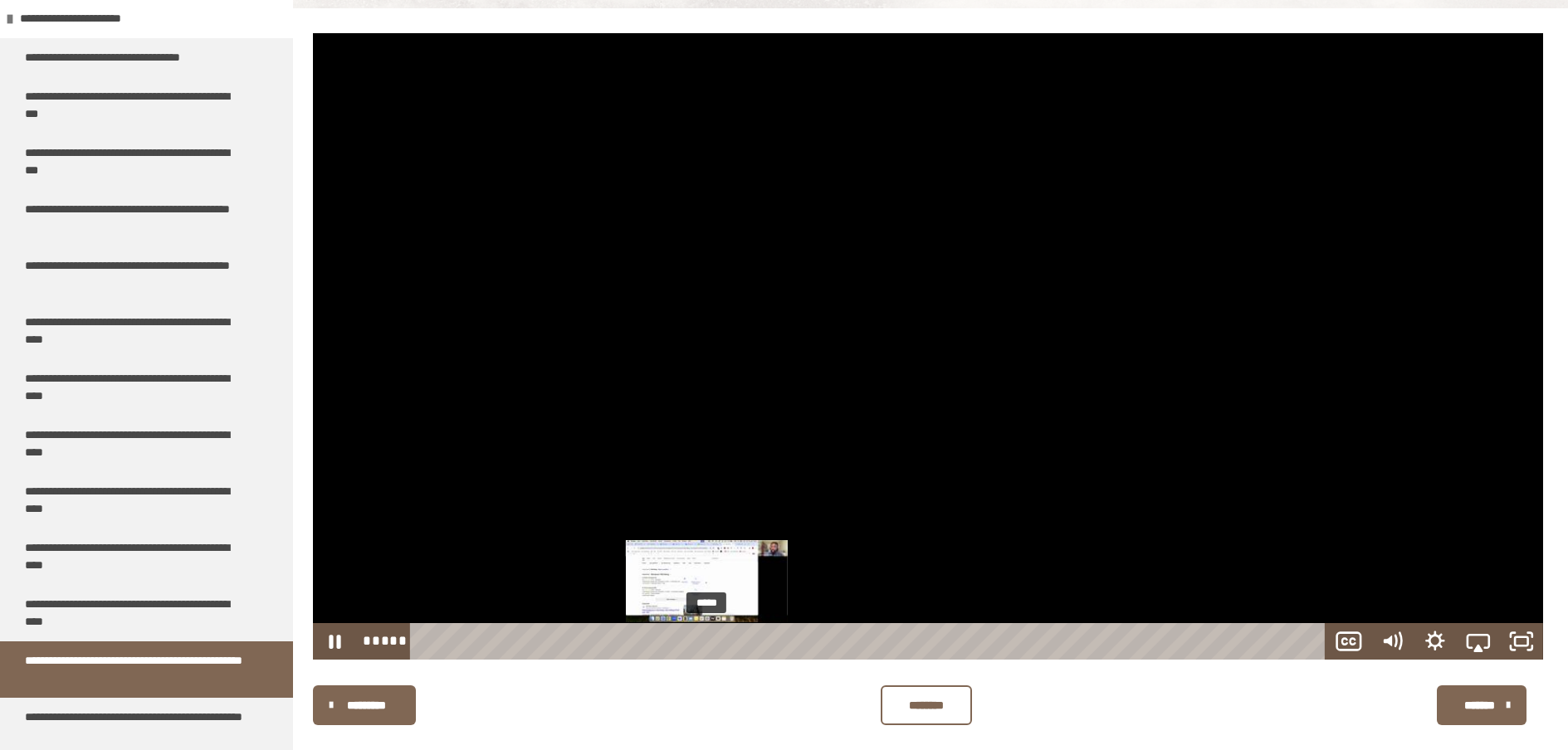click on "*****" at bounding box center (871, 641) 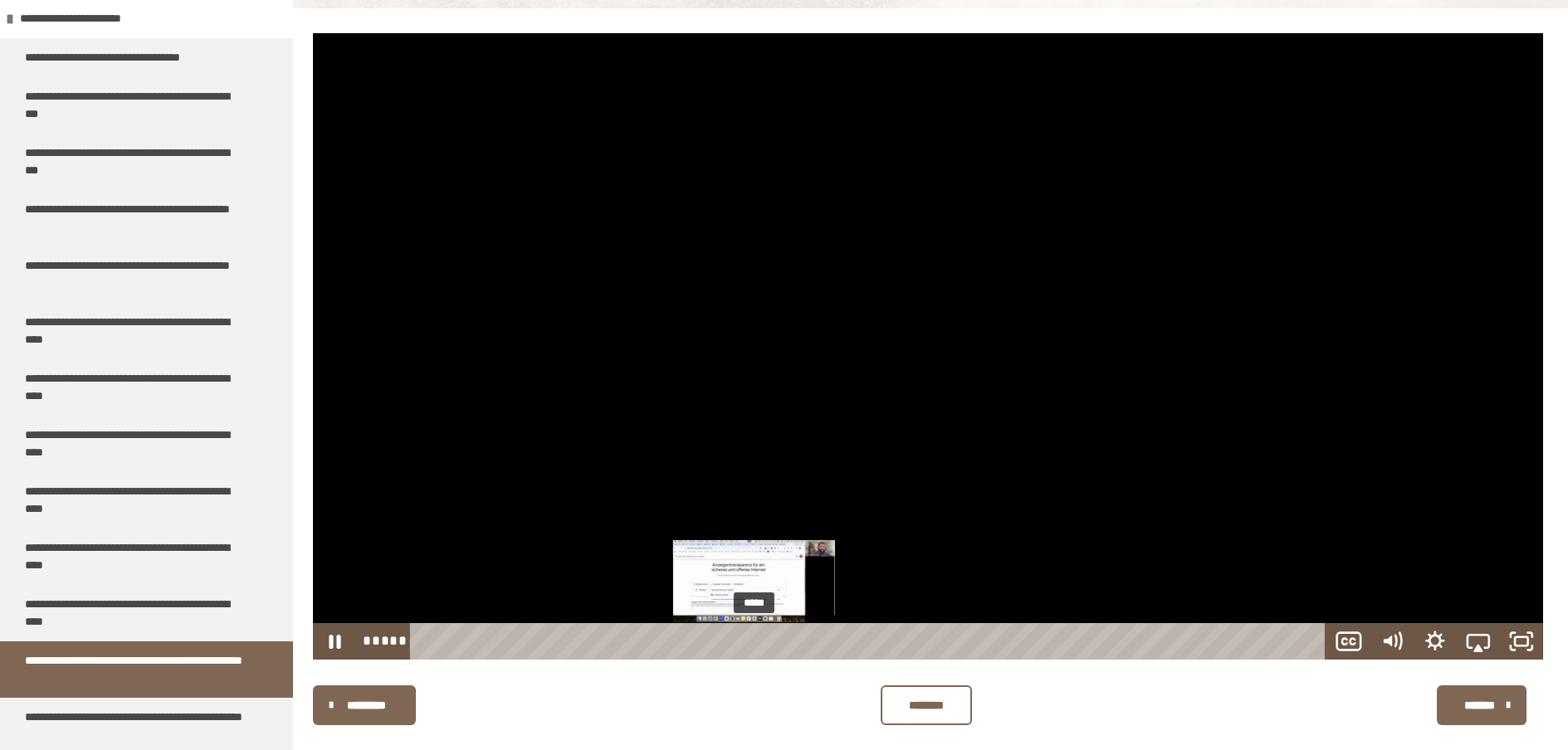 click on "*****" at bounding box center (871, 641) 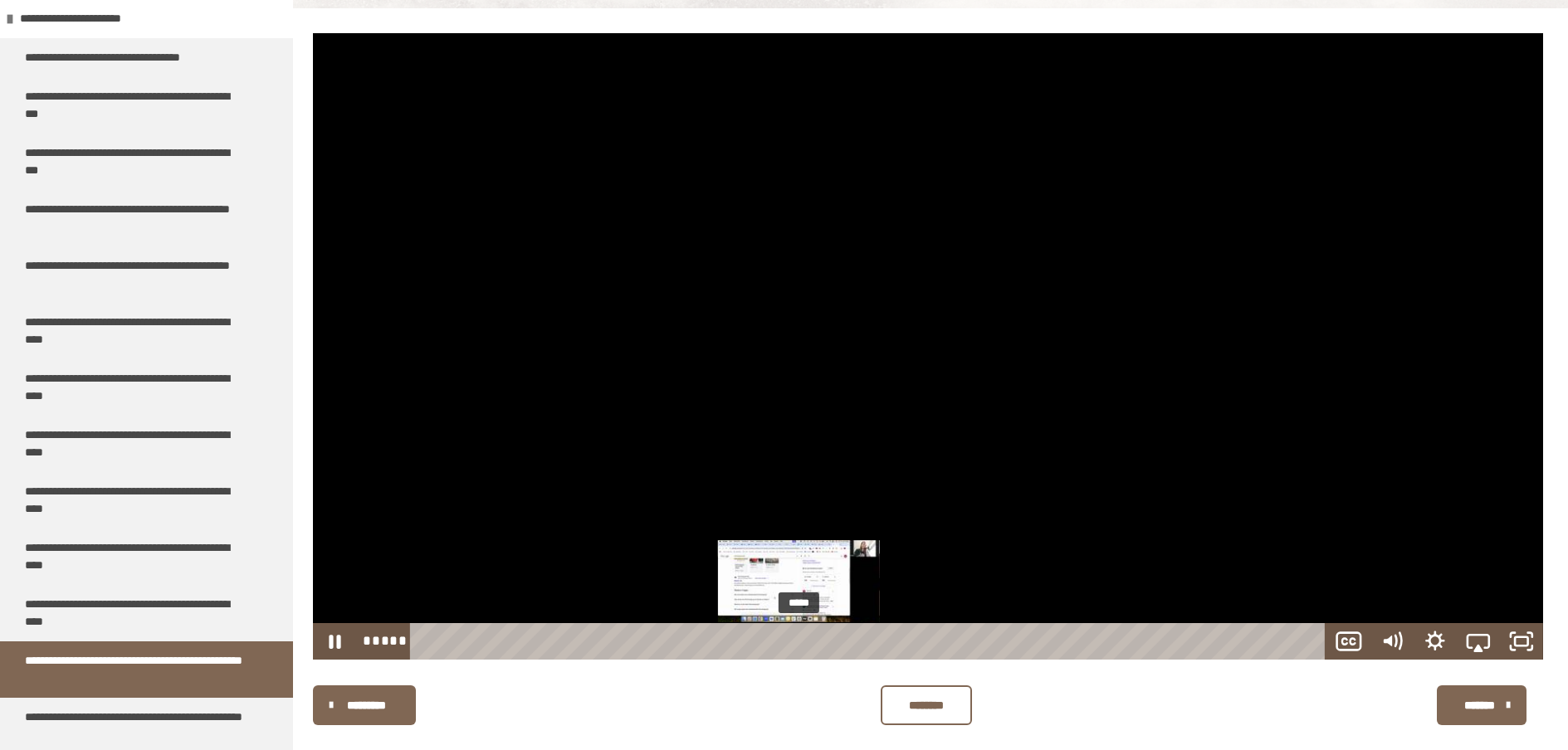 click on "*****" at bounding box center (871, 641) 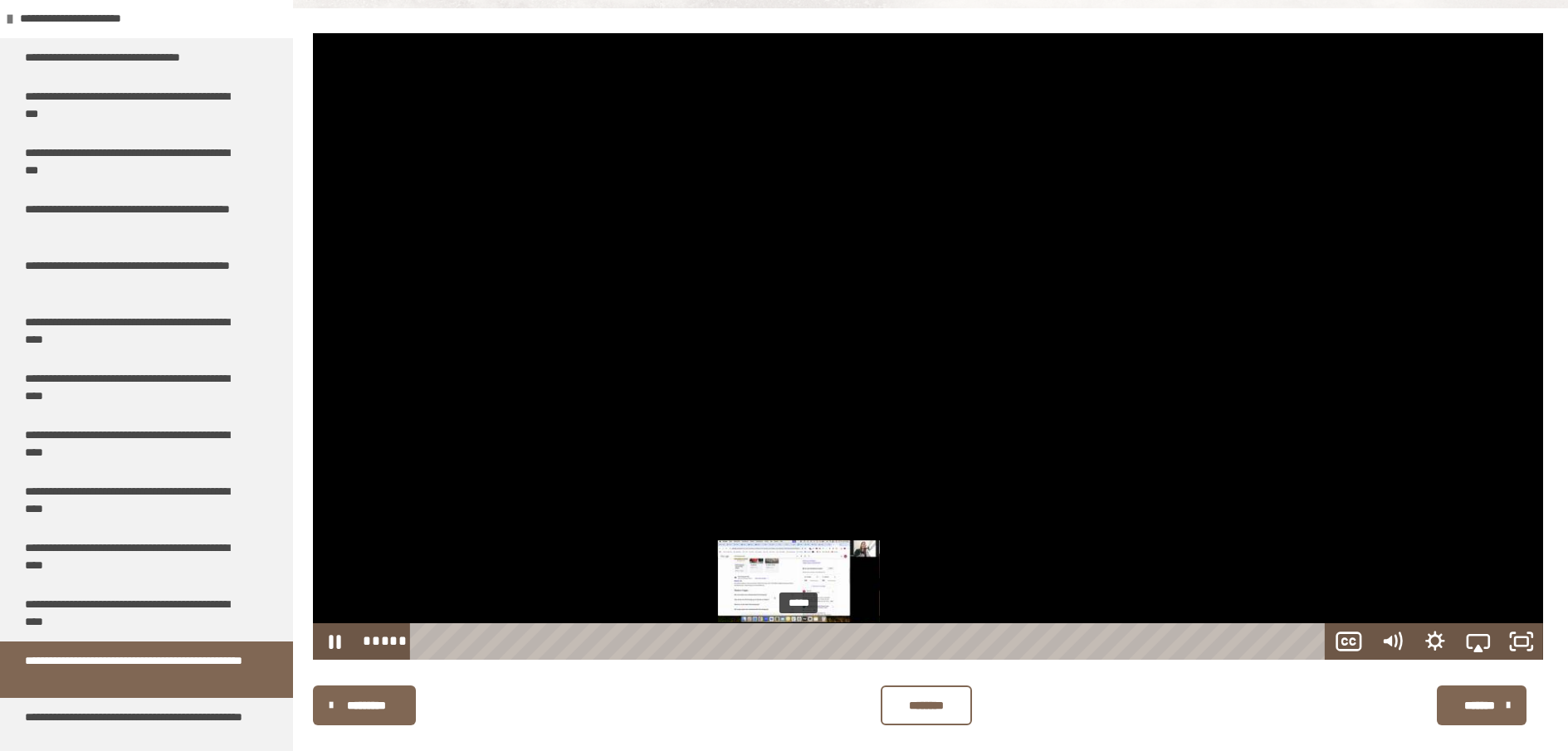 scroll, scrollTop: 1355, scrollLeft: 0, axis: vertical 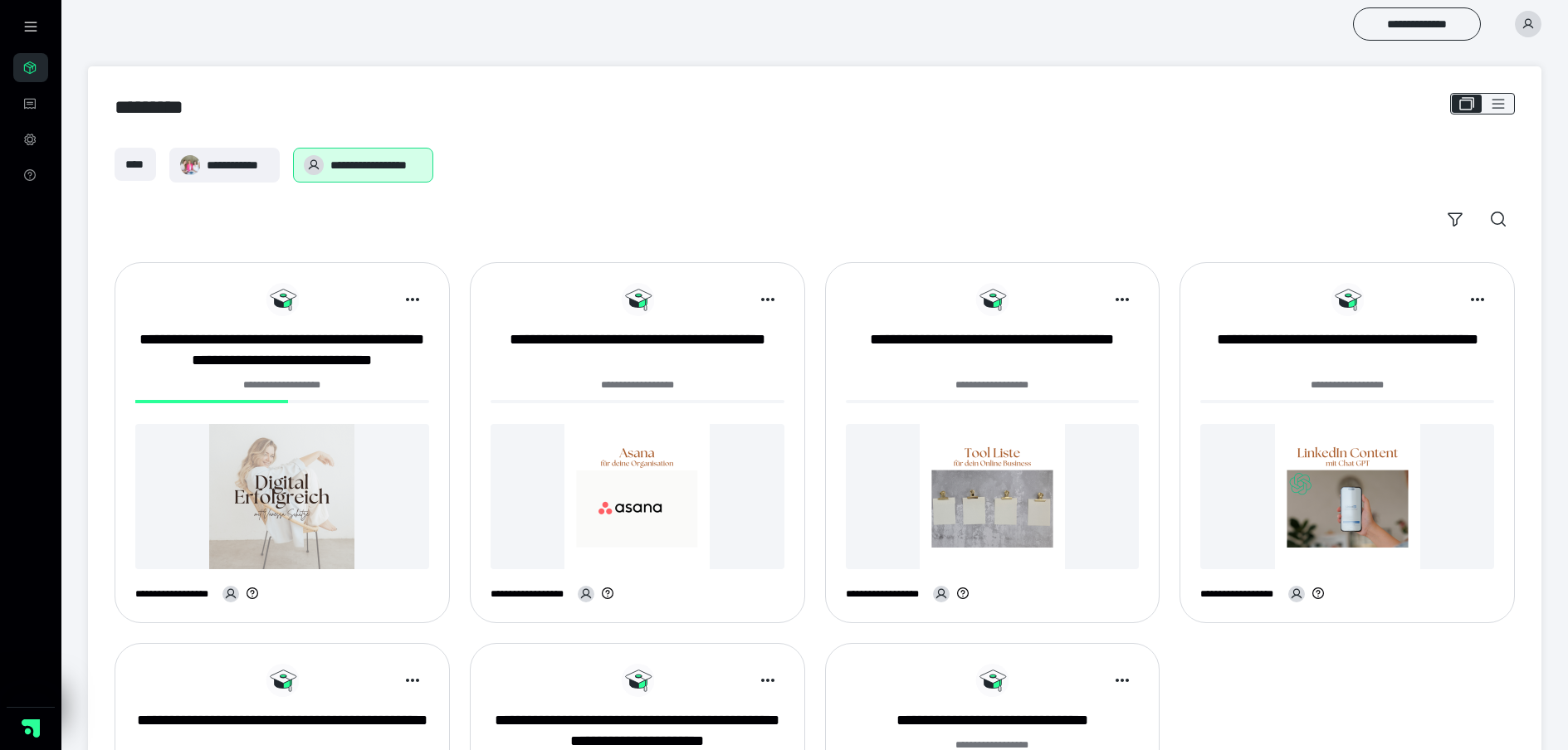 click at bounding box center [282, 496] 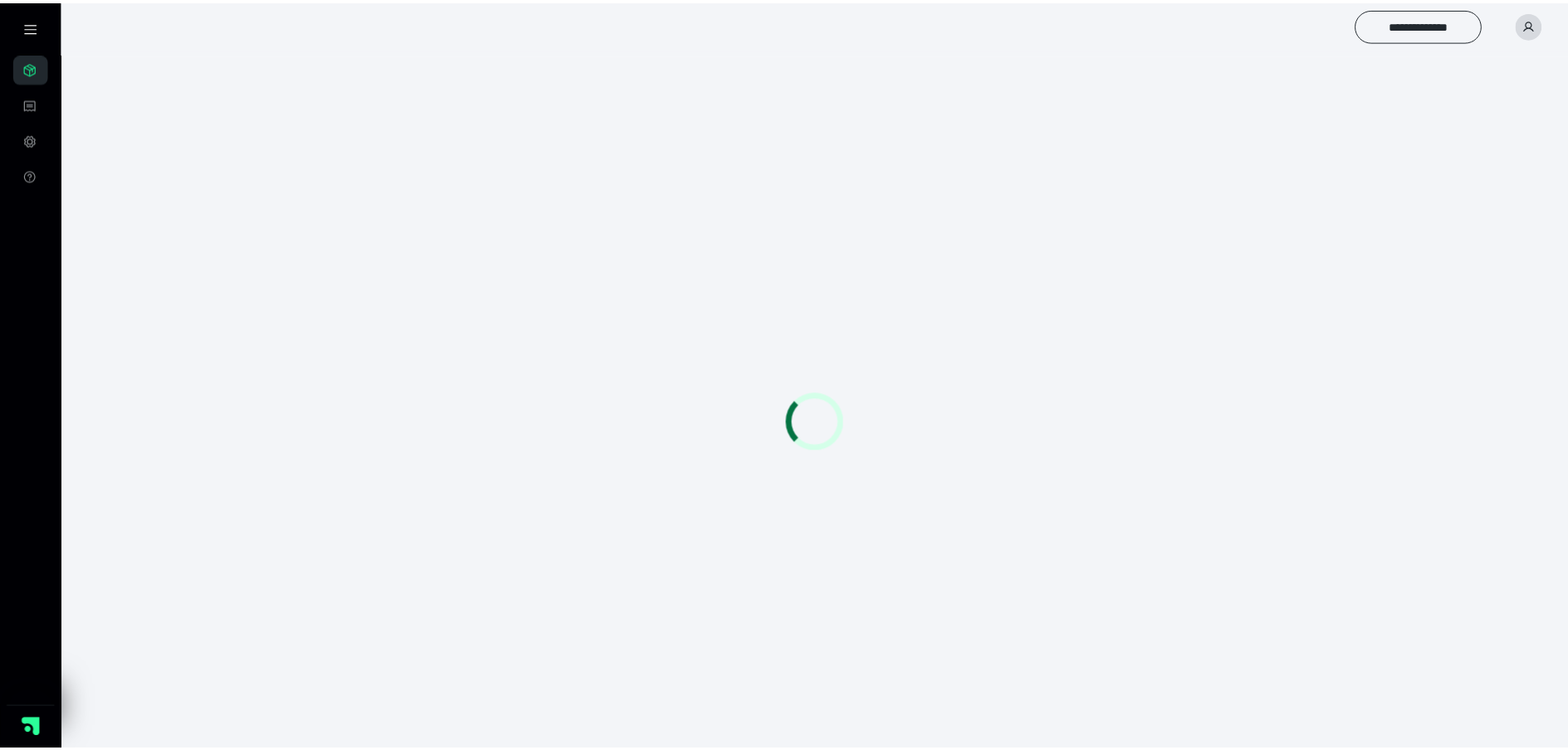 scroll, scrollTop: 0, scrollLeft: 0, axis: both 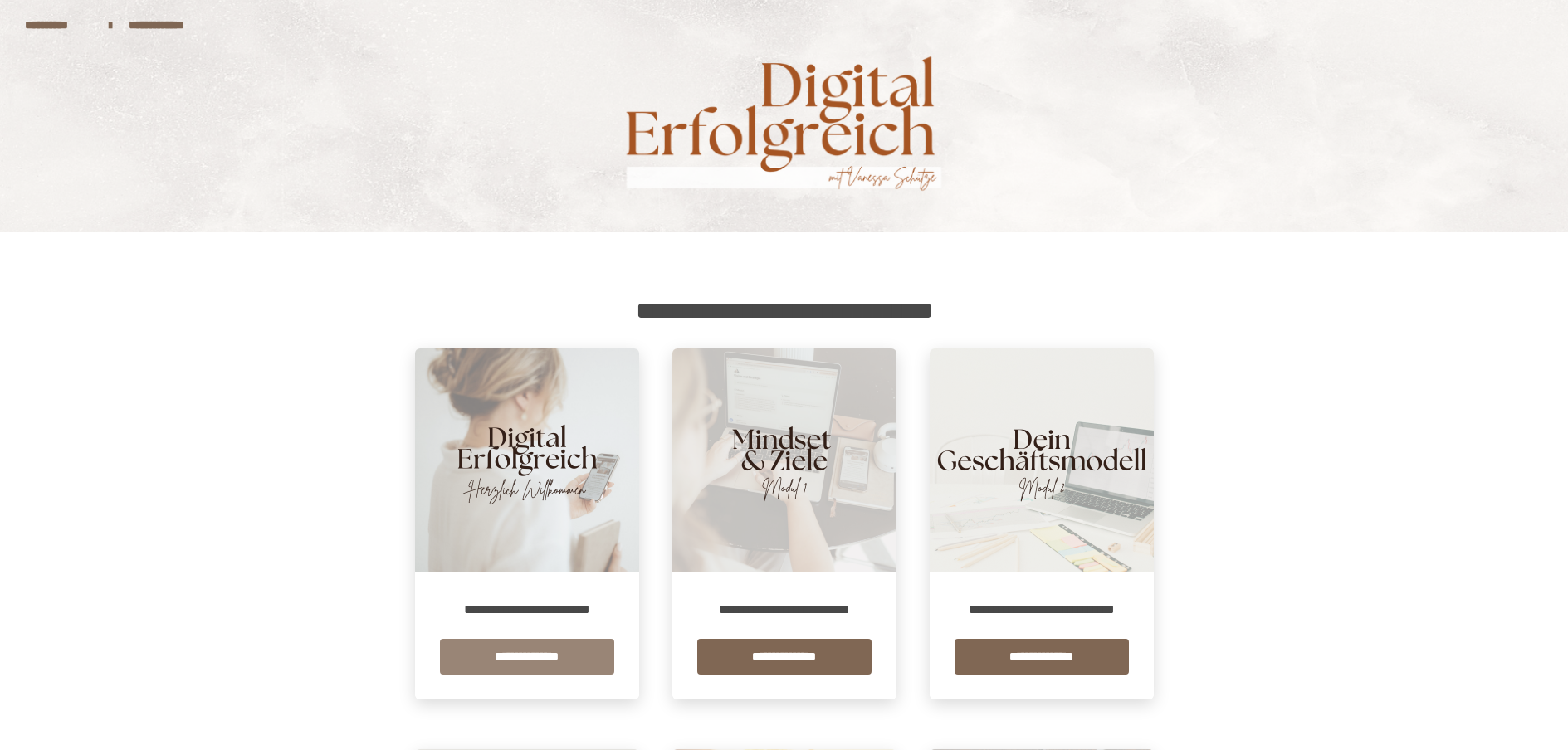 click on "**********" at bounding box center [527, 656] 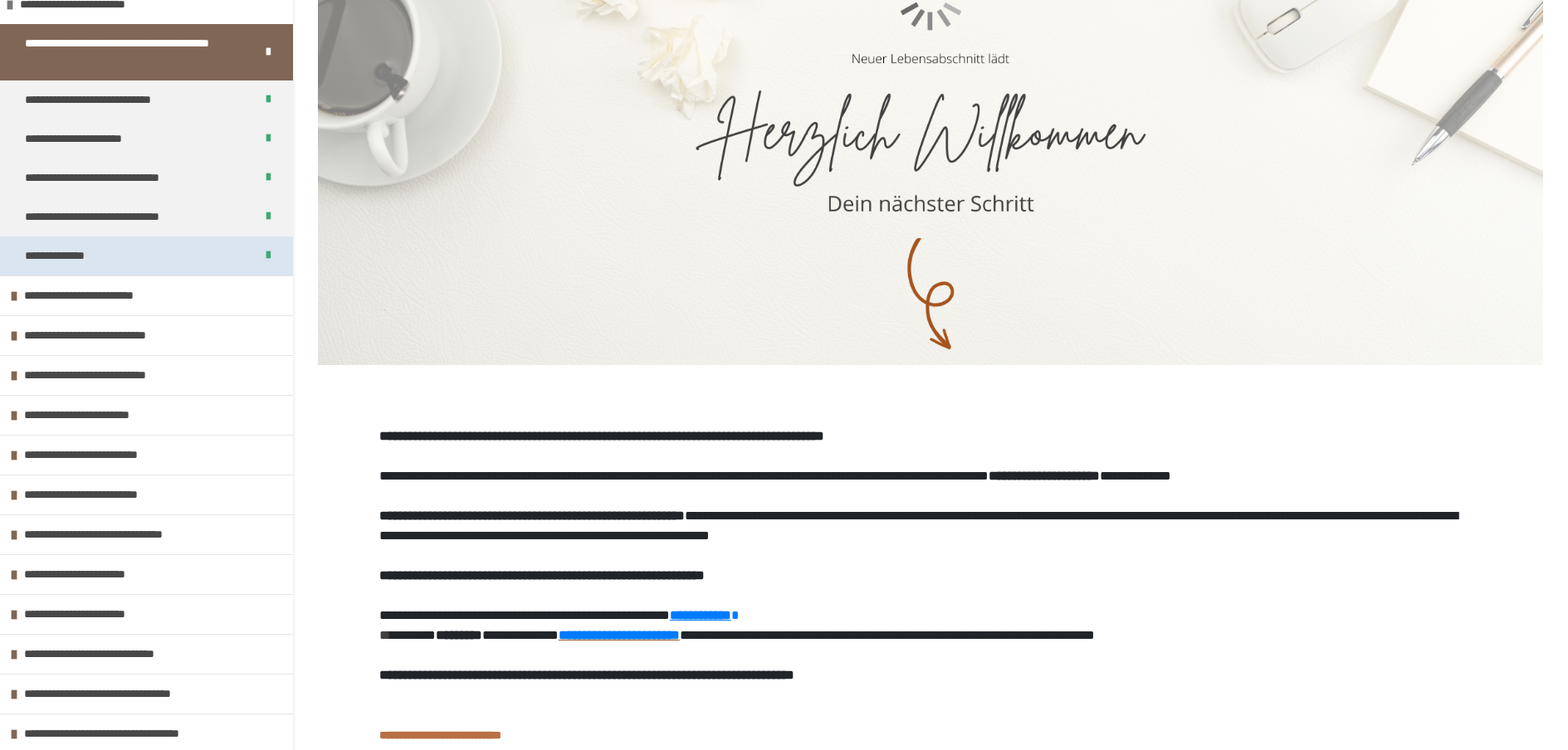 scroll, scrollTop: 353, scrollLeft: 0, axis: vertical 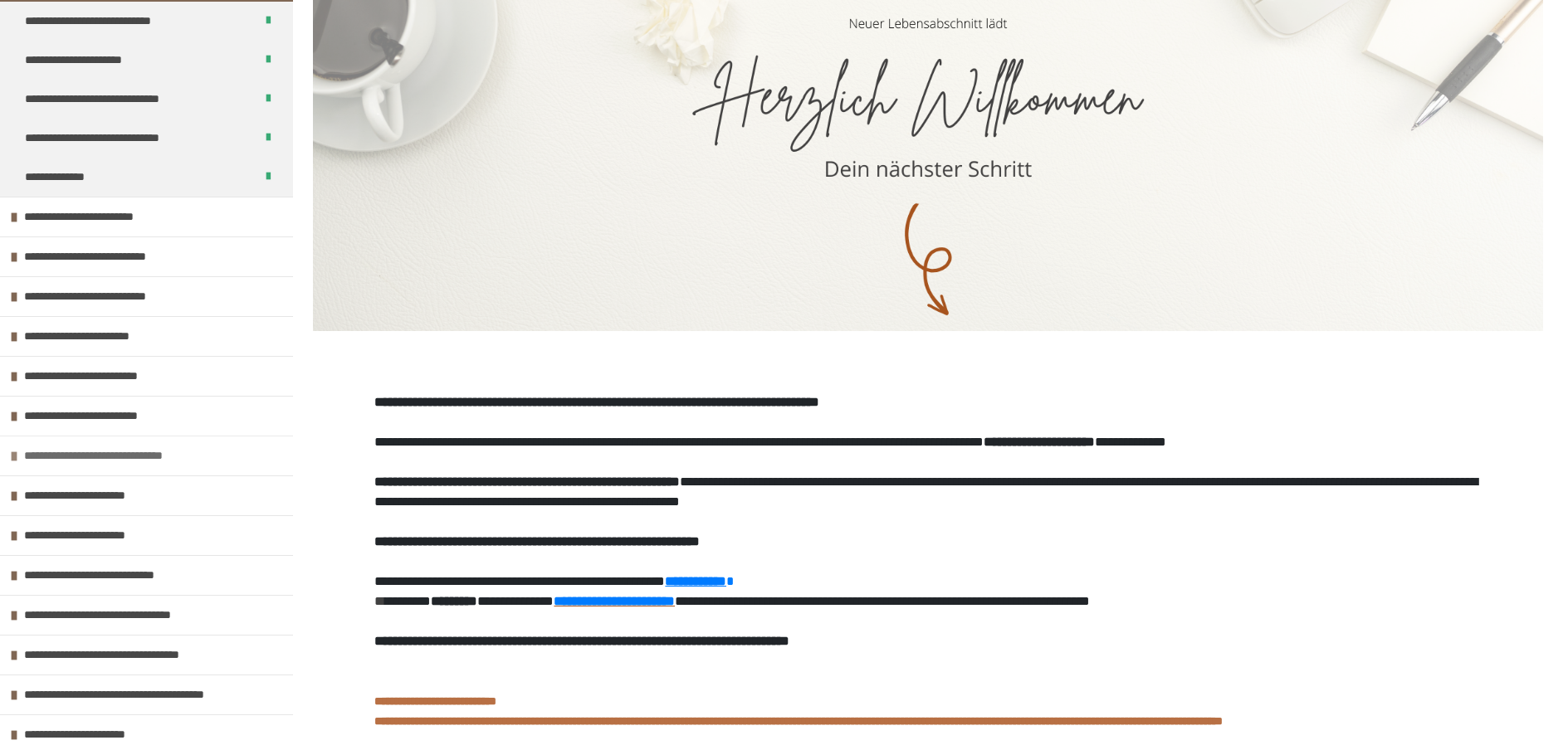 click at bounding box center (14, 456) 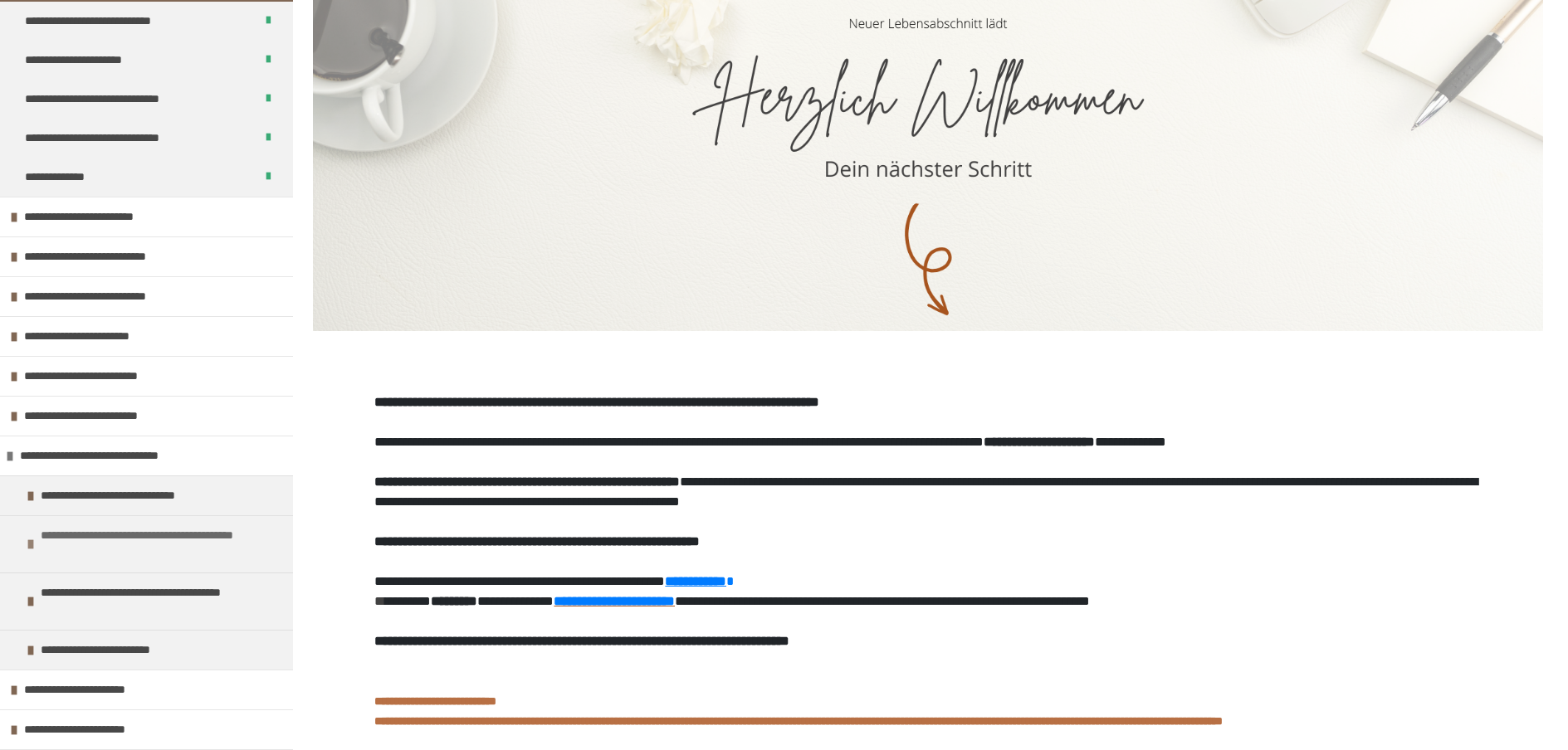 click on "**********" at bounding box center [146, 543] 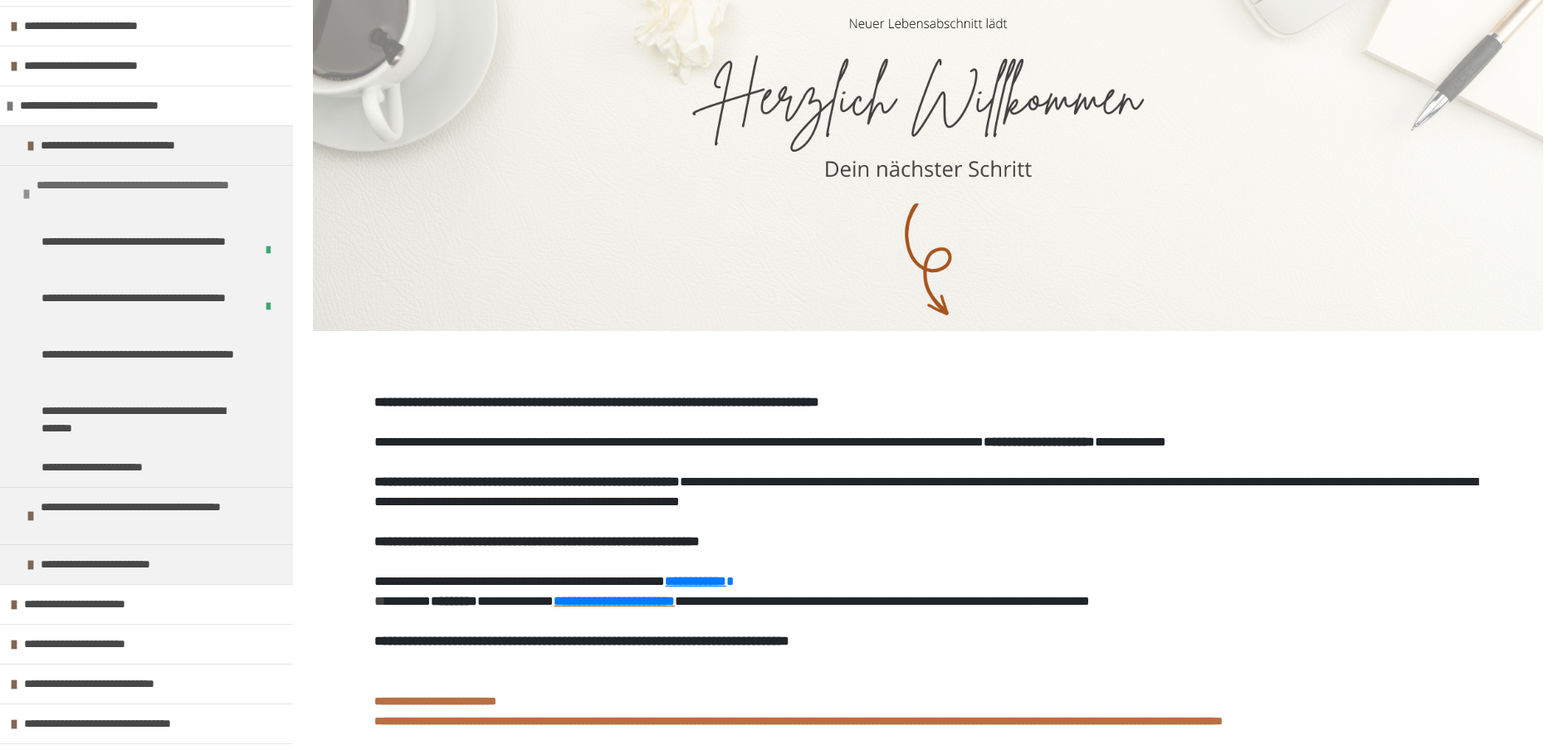 scroll, scrollTop: 532, scrollLeft: 0, axis: vertical 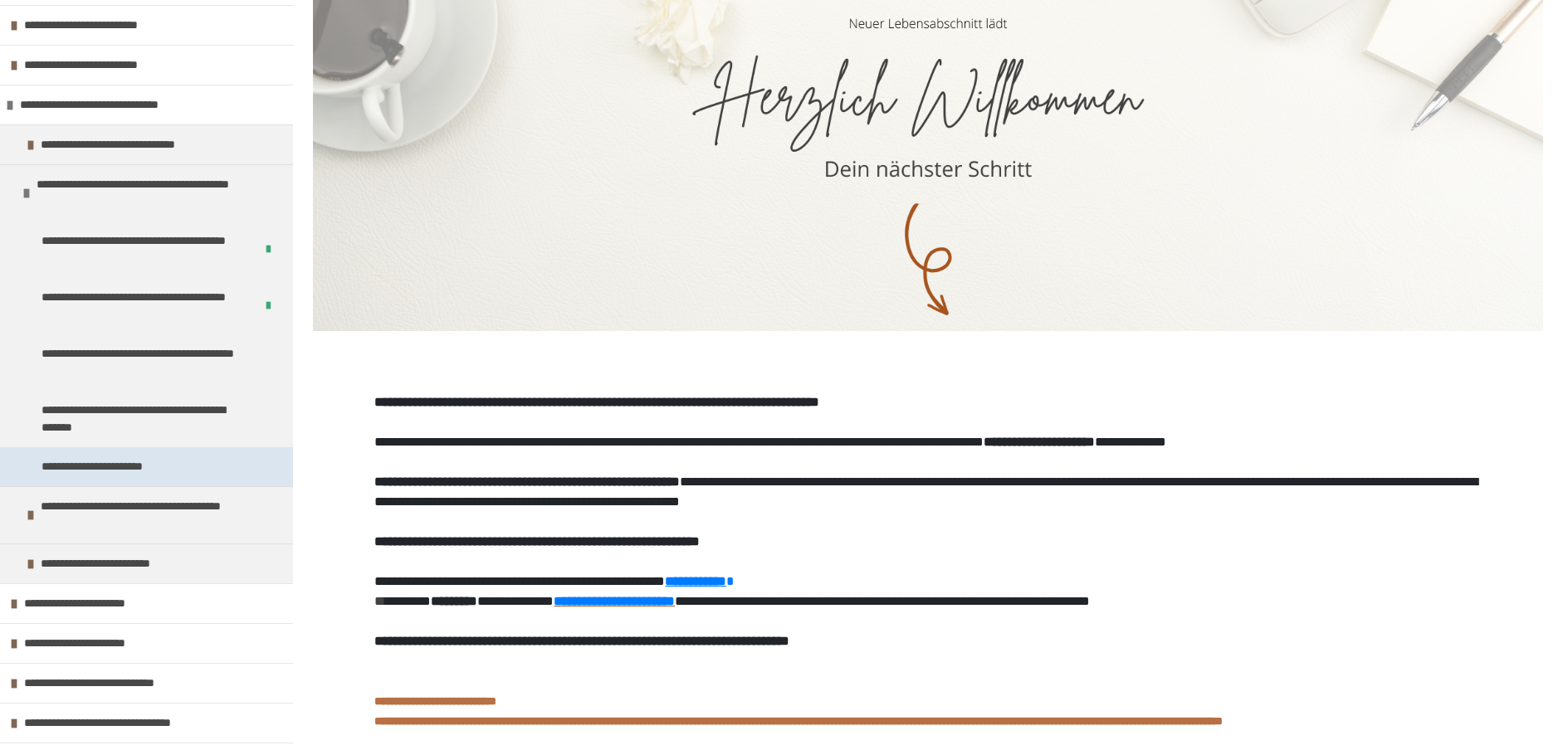 click on "**********" at bounding box center (112, 466) 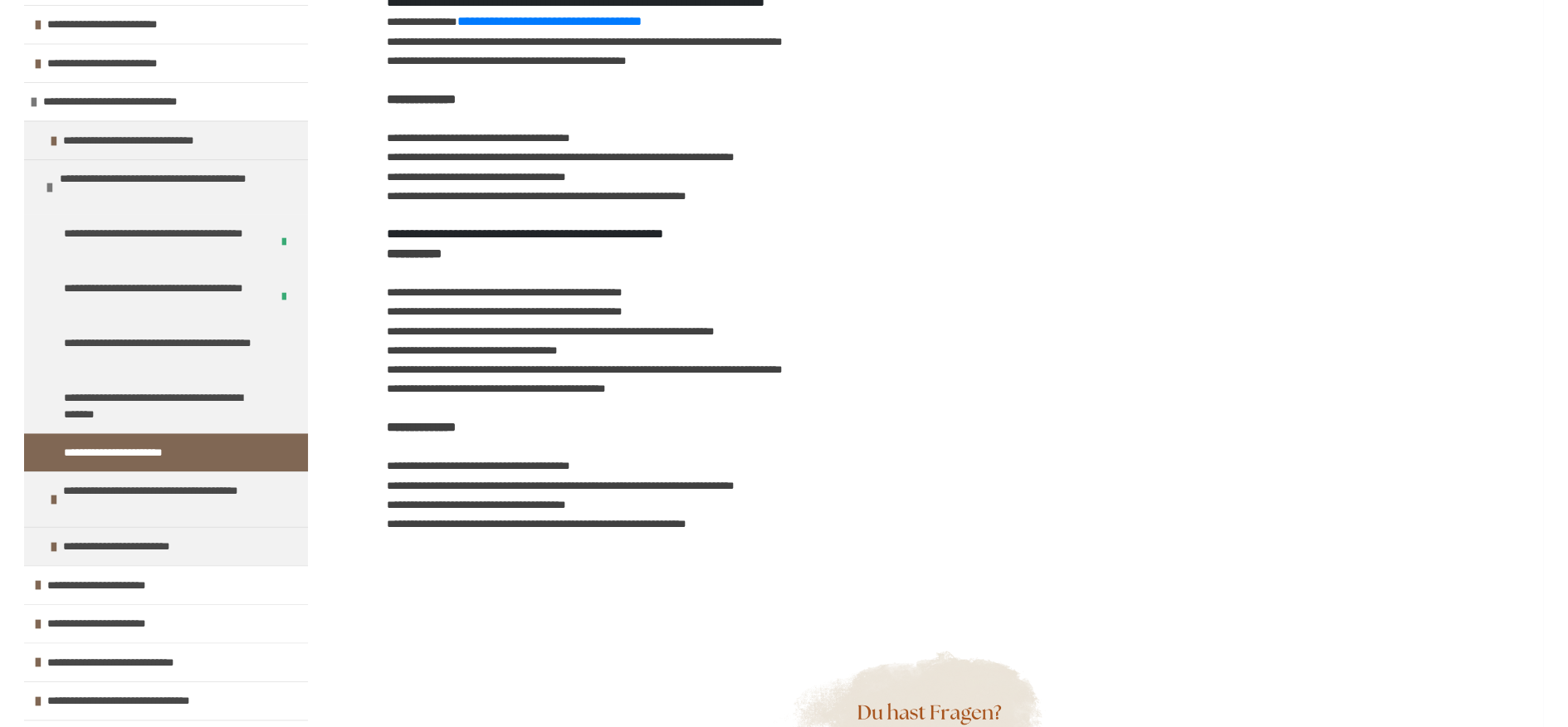 scroll, scrollTop: 1808, scrollLeft: 0, axis: vertical 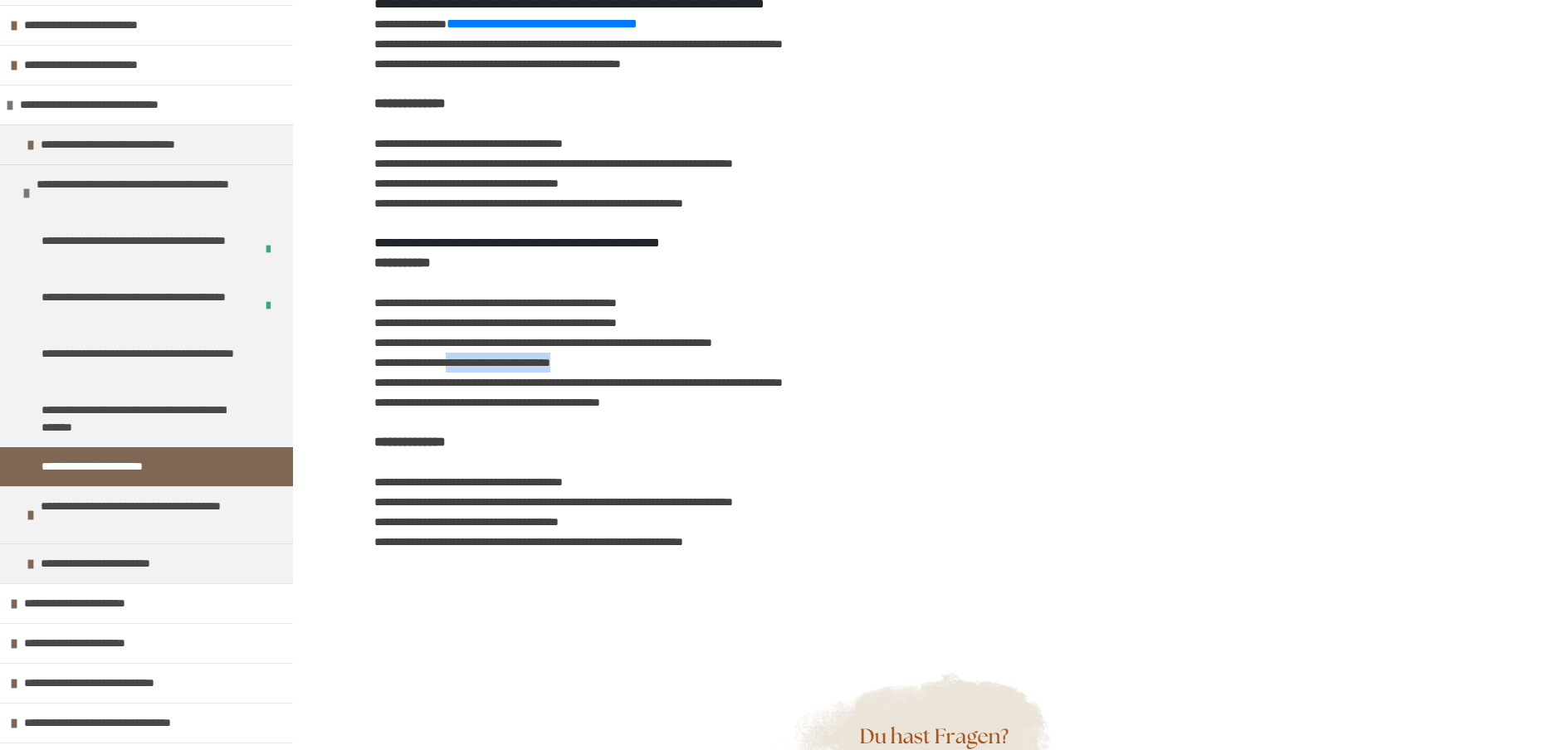 drag, startPoint x: 592, startPoint y: 383, endPoint x: 459, endPoint y: 385, distance: 133.015 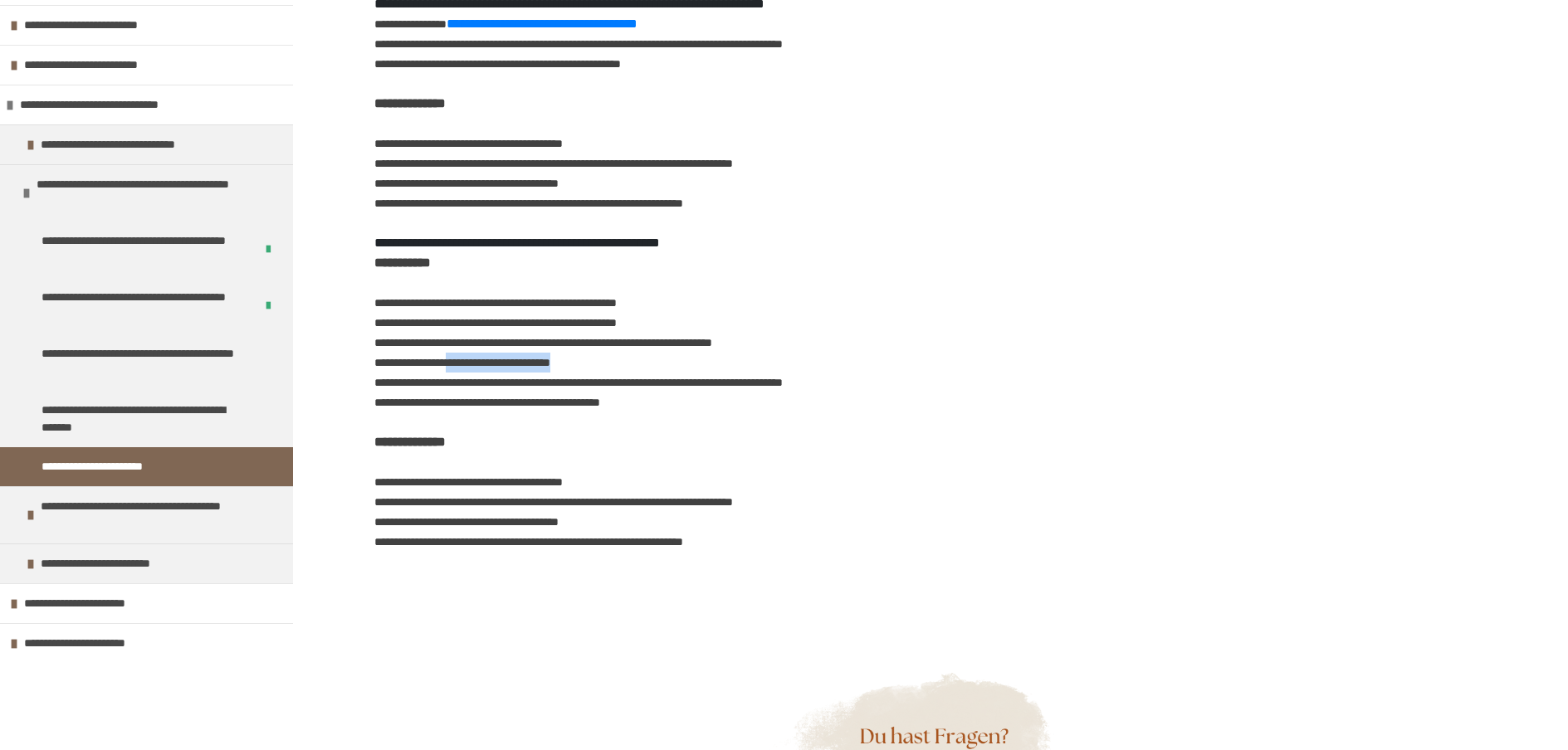 click on "**********" at bounding box center (498, 363) 